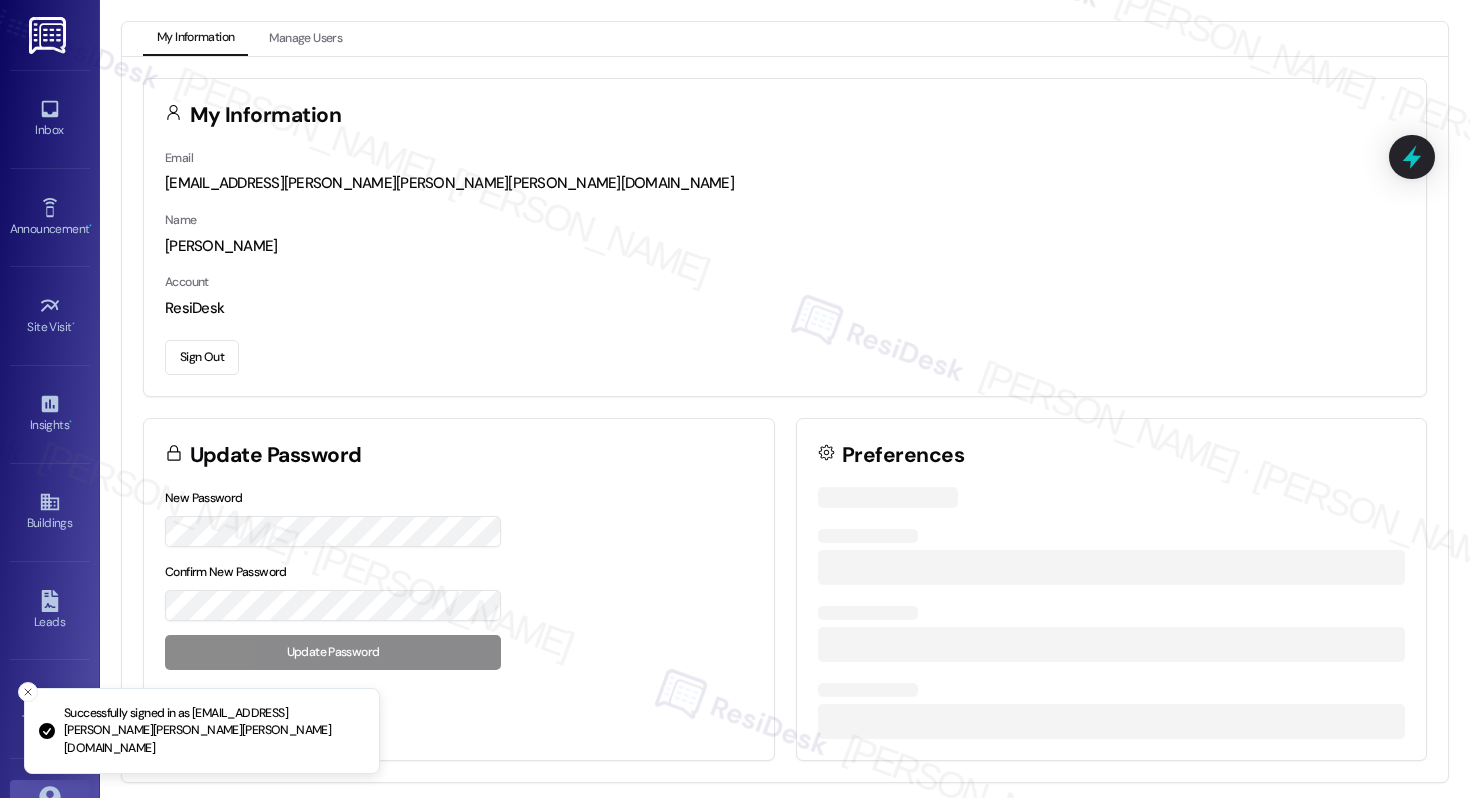 scroll, scrollTop: 0, scrollLeft: 0, axis: both 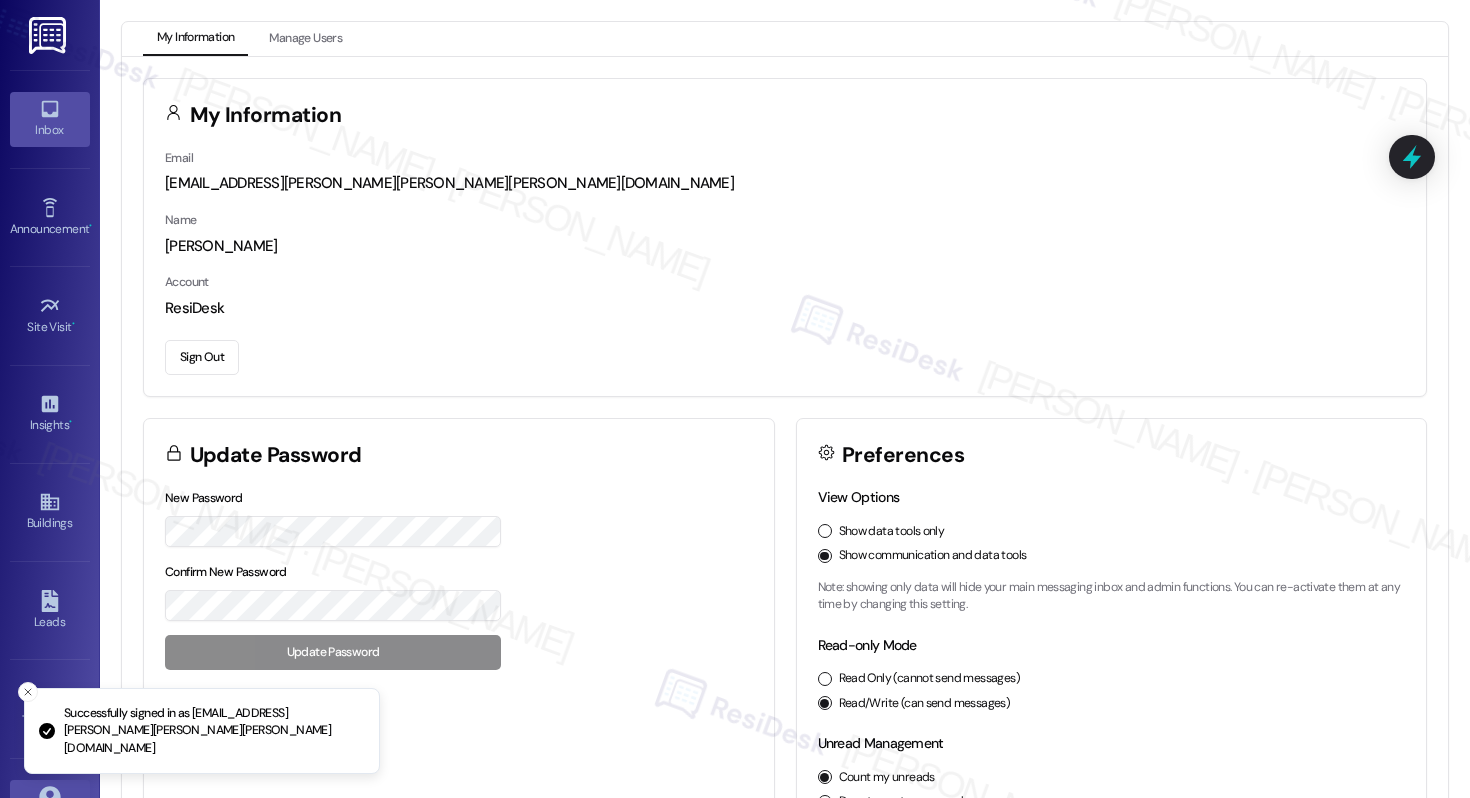 click on "Inbox" at bounding box center (50, 130) 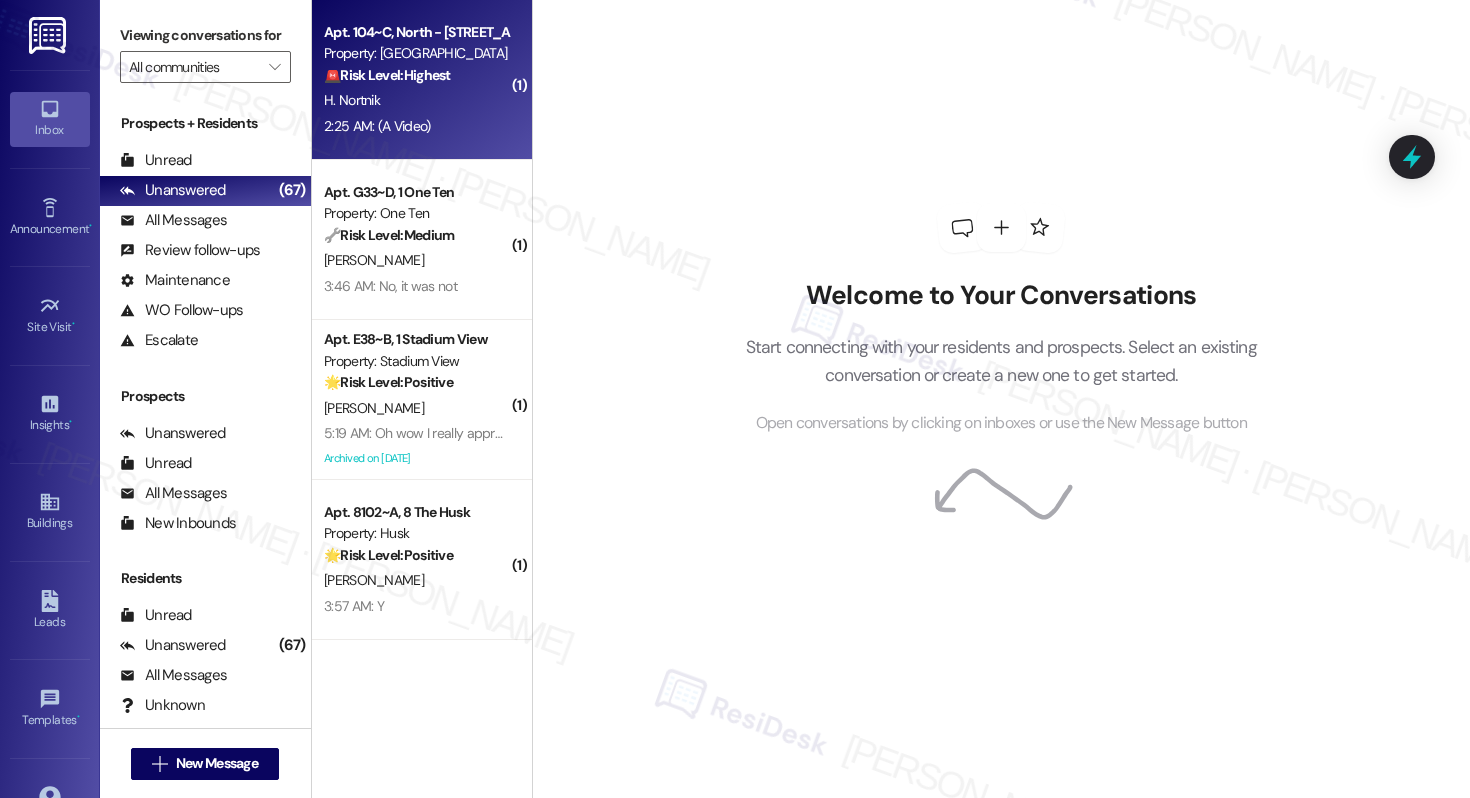 click on "H. Nortnik" at bounding box center (416, 100) 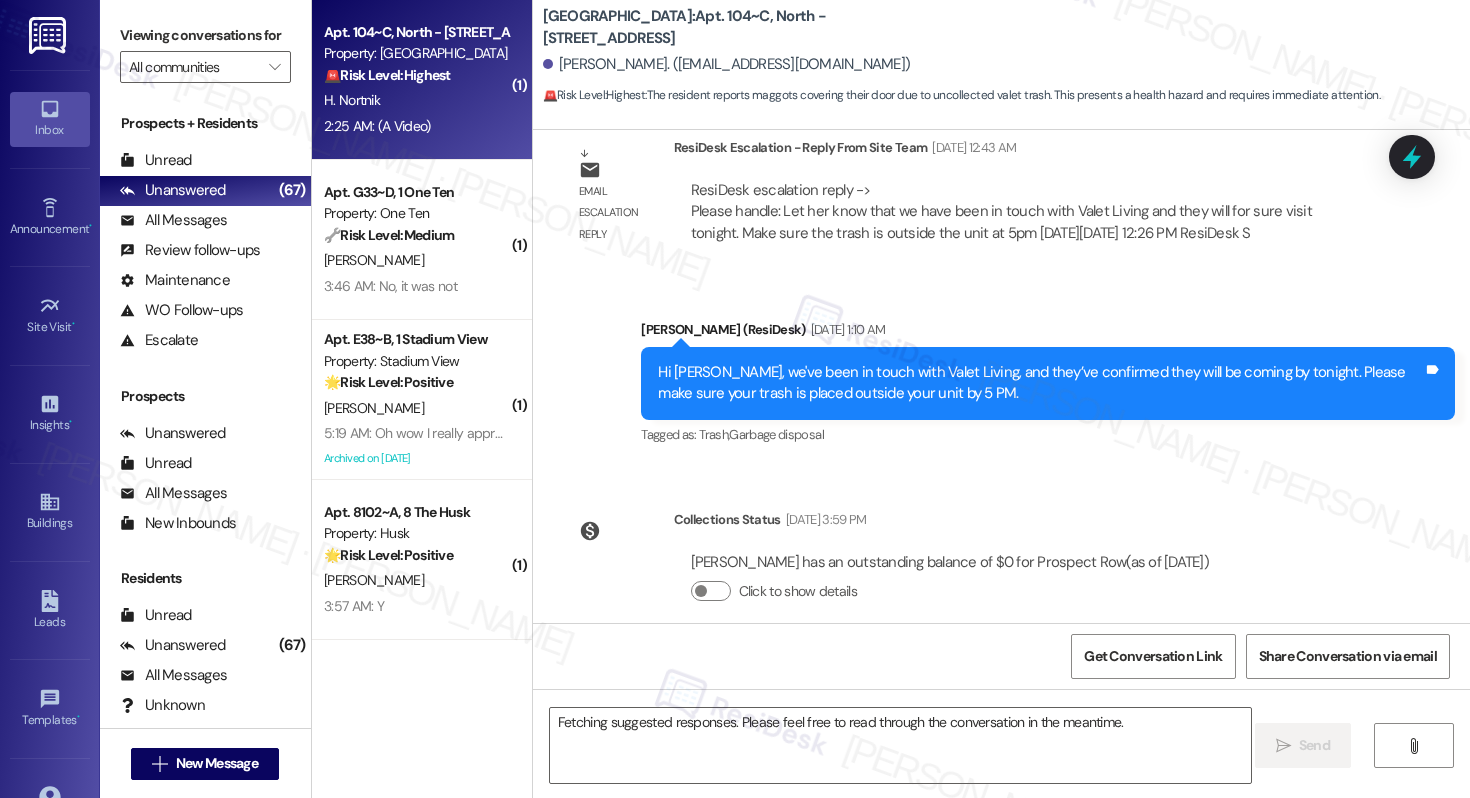 click on "H. Nortnik" at bounding box center [416, 100] 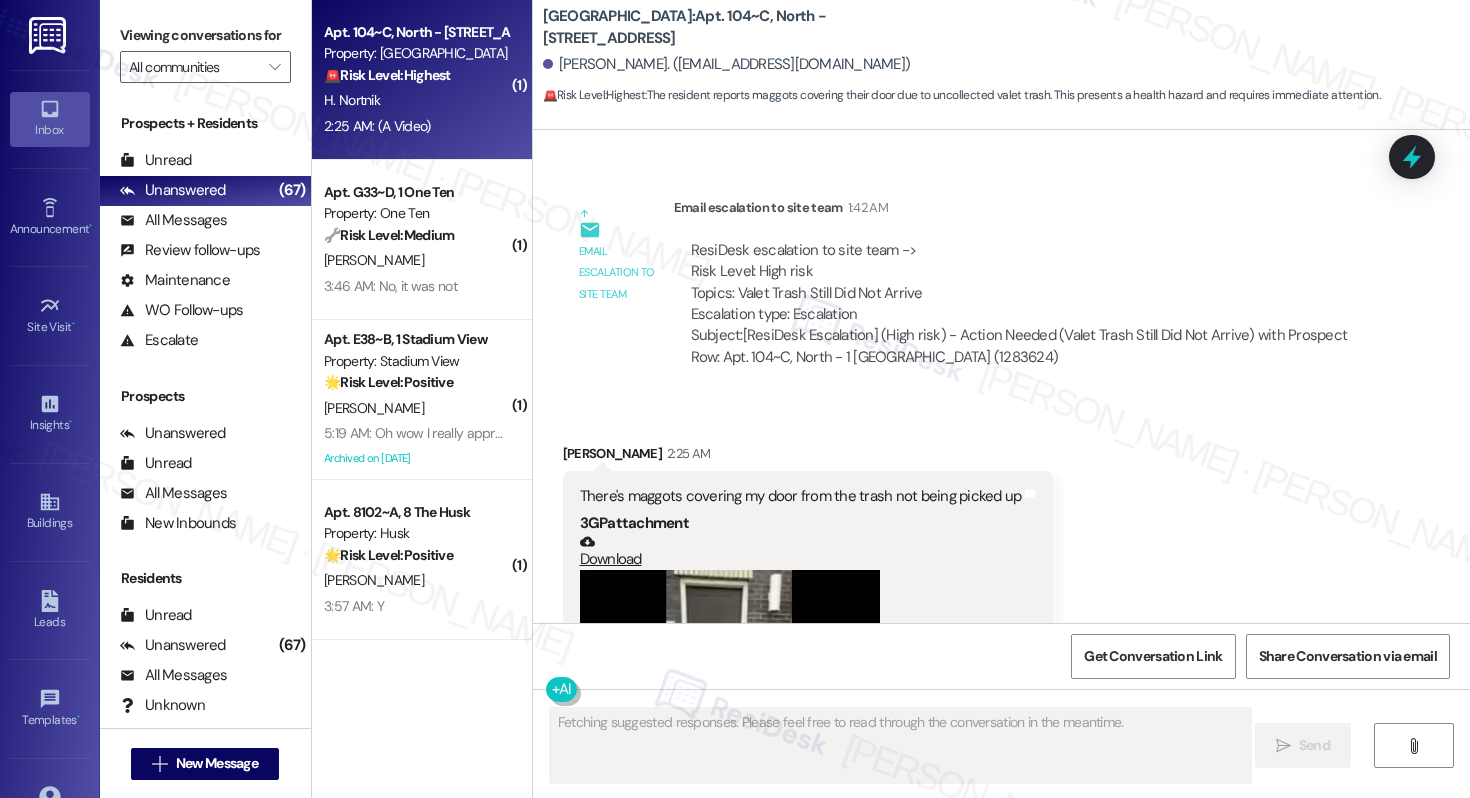 scroll, scrollTop: 6780, scrollLeft: 0, axis: vertical 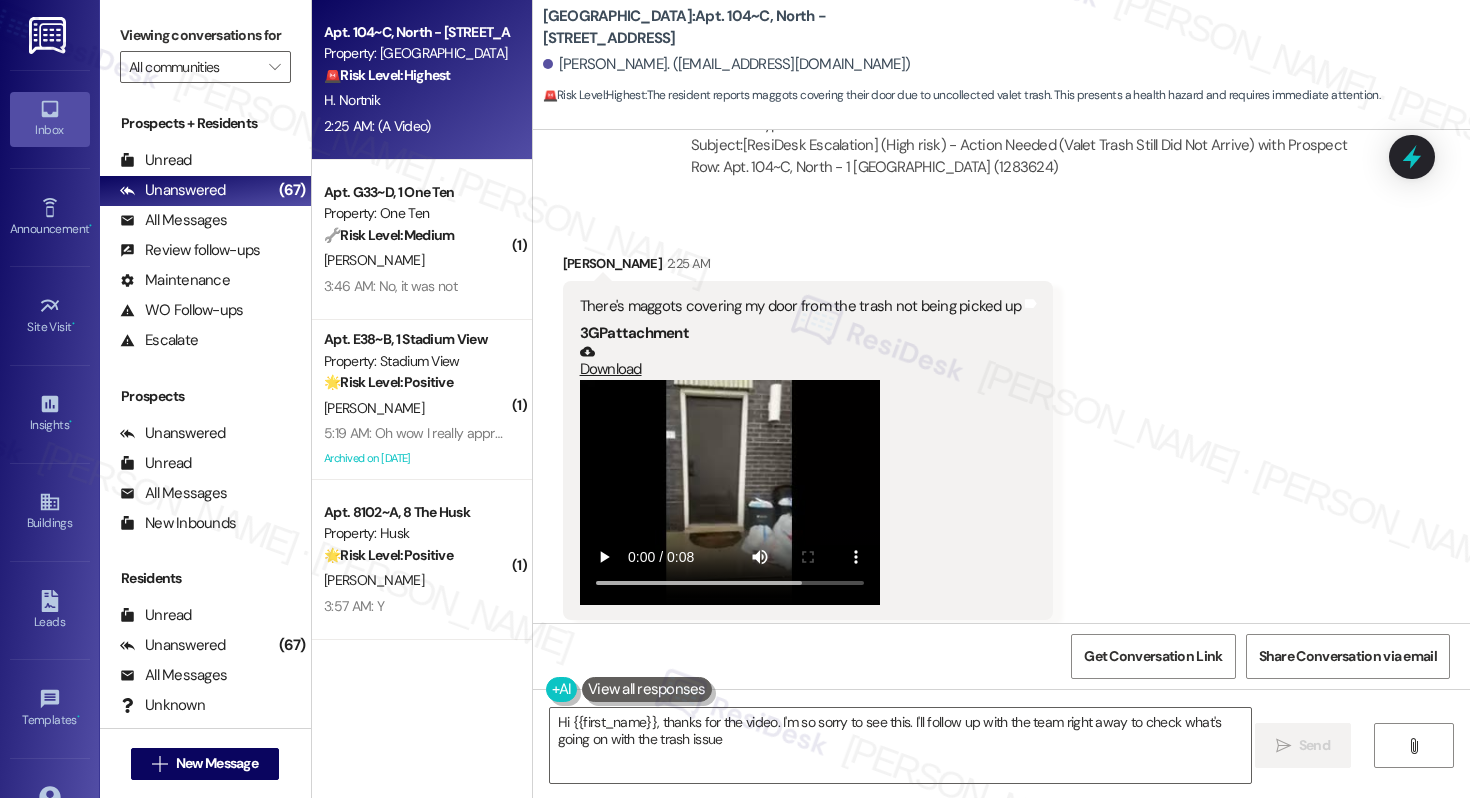 type on "Hi {{first_name}}, thanks for the video. I'm so sorry to see this. I'll follow up with the team right away to check what's going on with the trash issue." 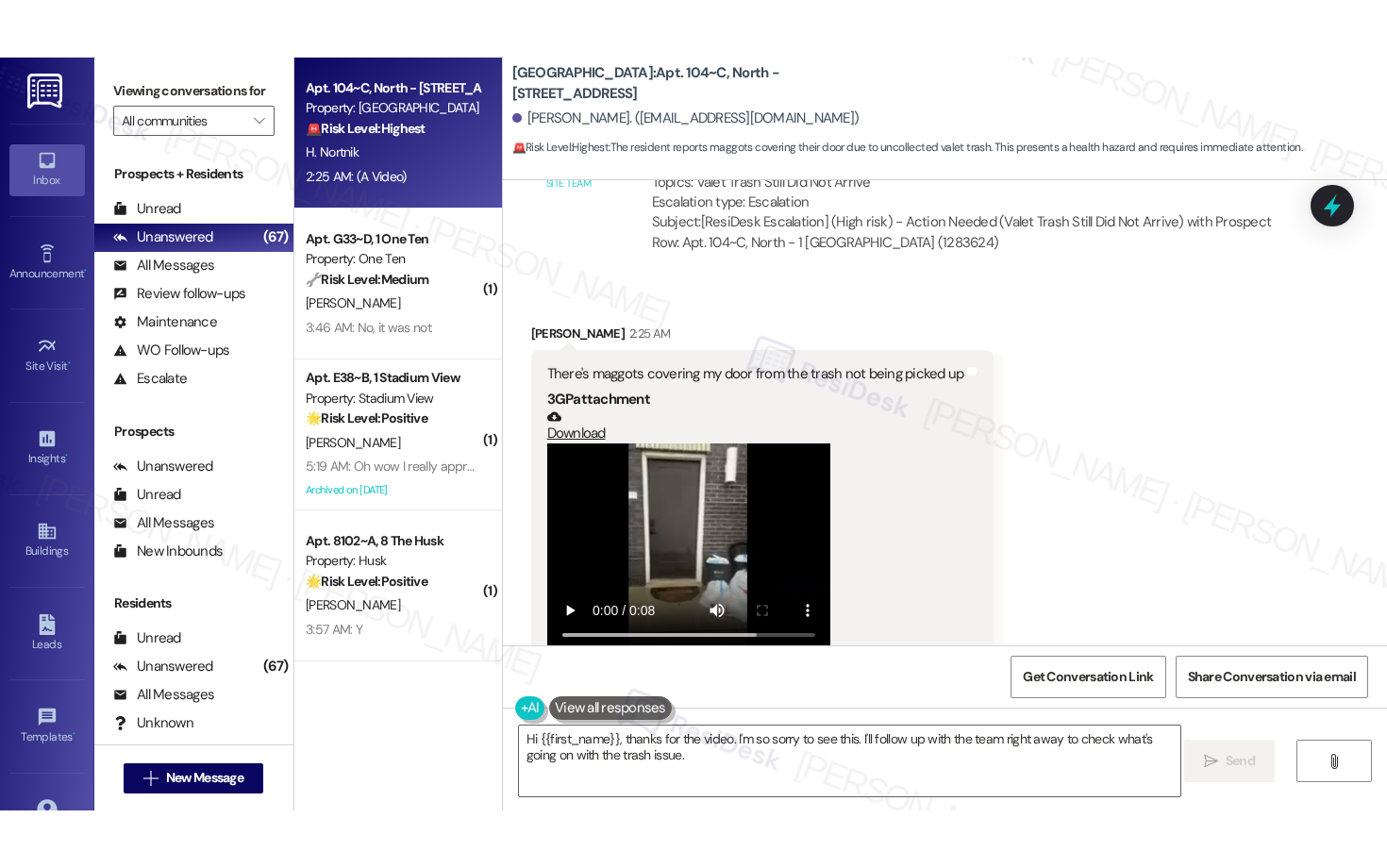 scroll, scrollTop: 6589, scrollLeft: 0, axis: vertical 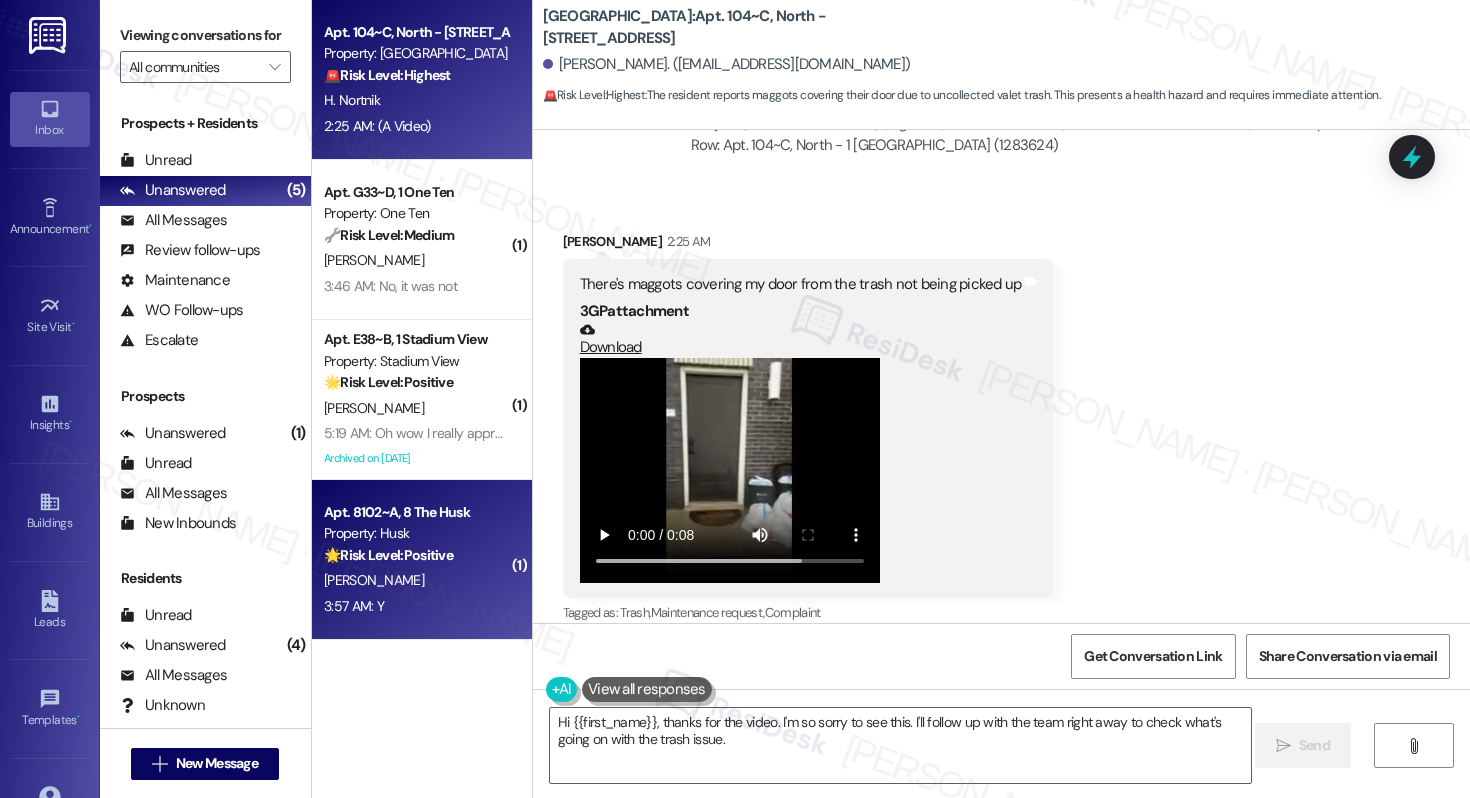 click on "🌟  Risk Level:  Positive The resident responded positively to a check-in regarding a completed work order. This indicates satisfaction and positive engagement." at bounding box center (416, 555) 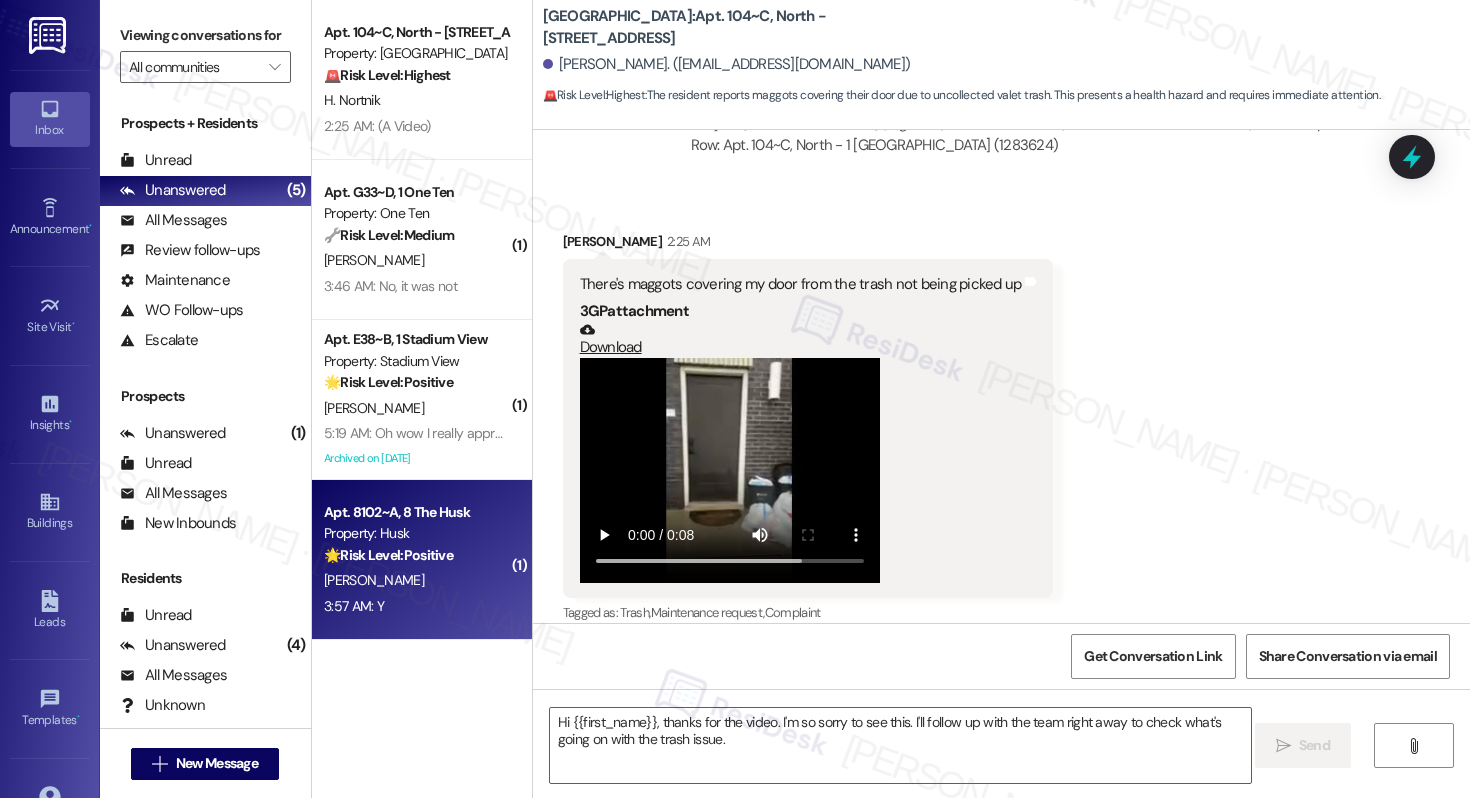 type on "Fetching suggested responses. Please feel free to read through the conversation in the meantime." 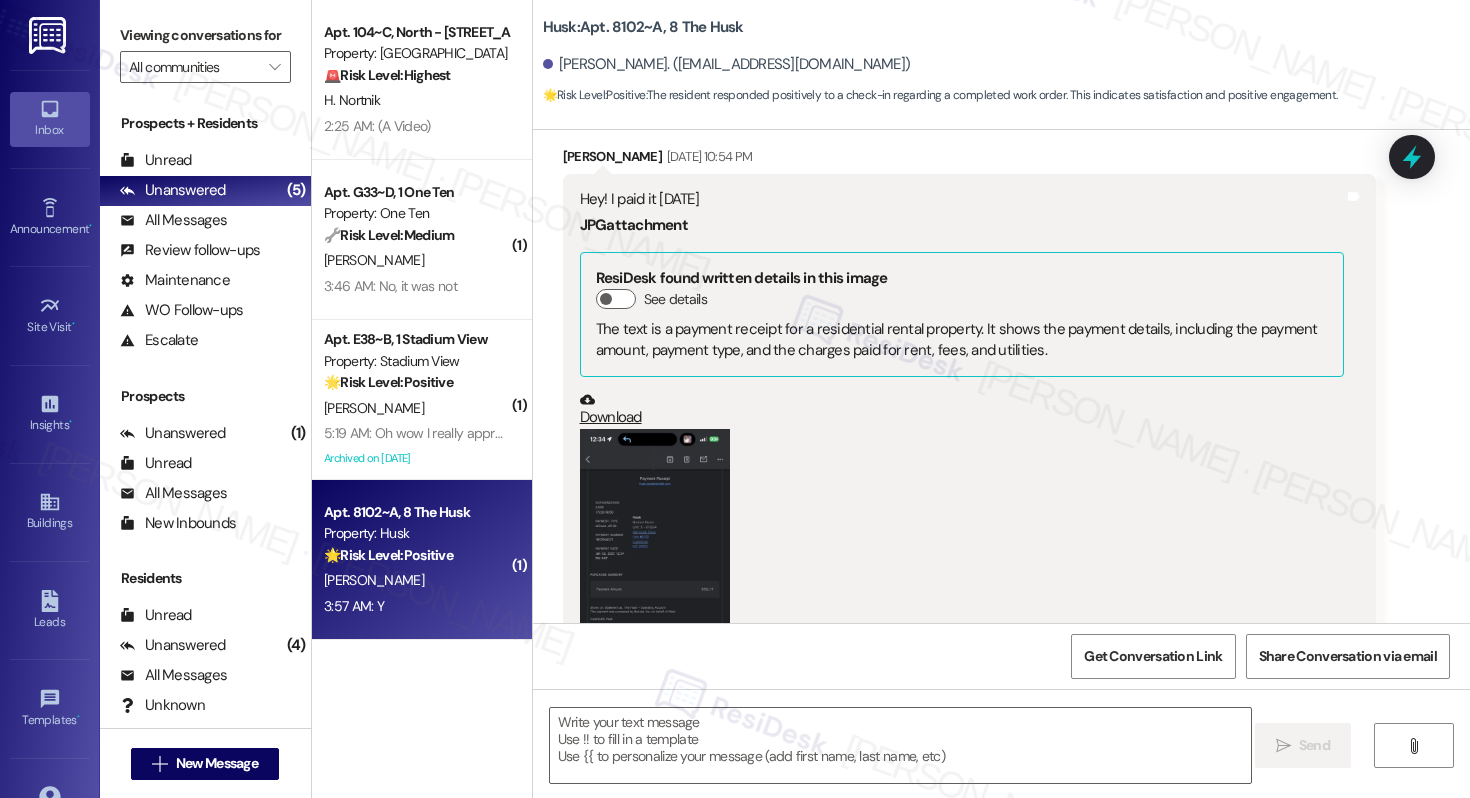 scroll, scrollTop: 5897, scrollLeft: 0, axis: vertical 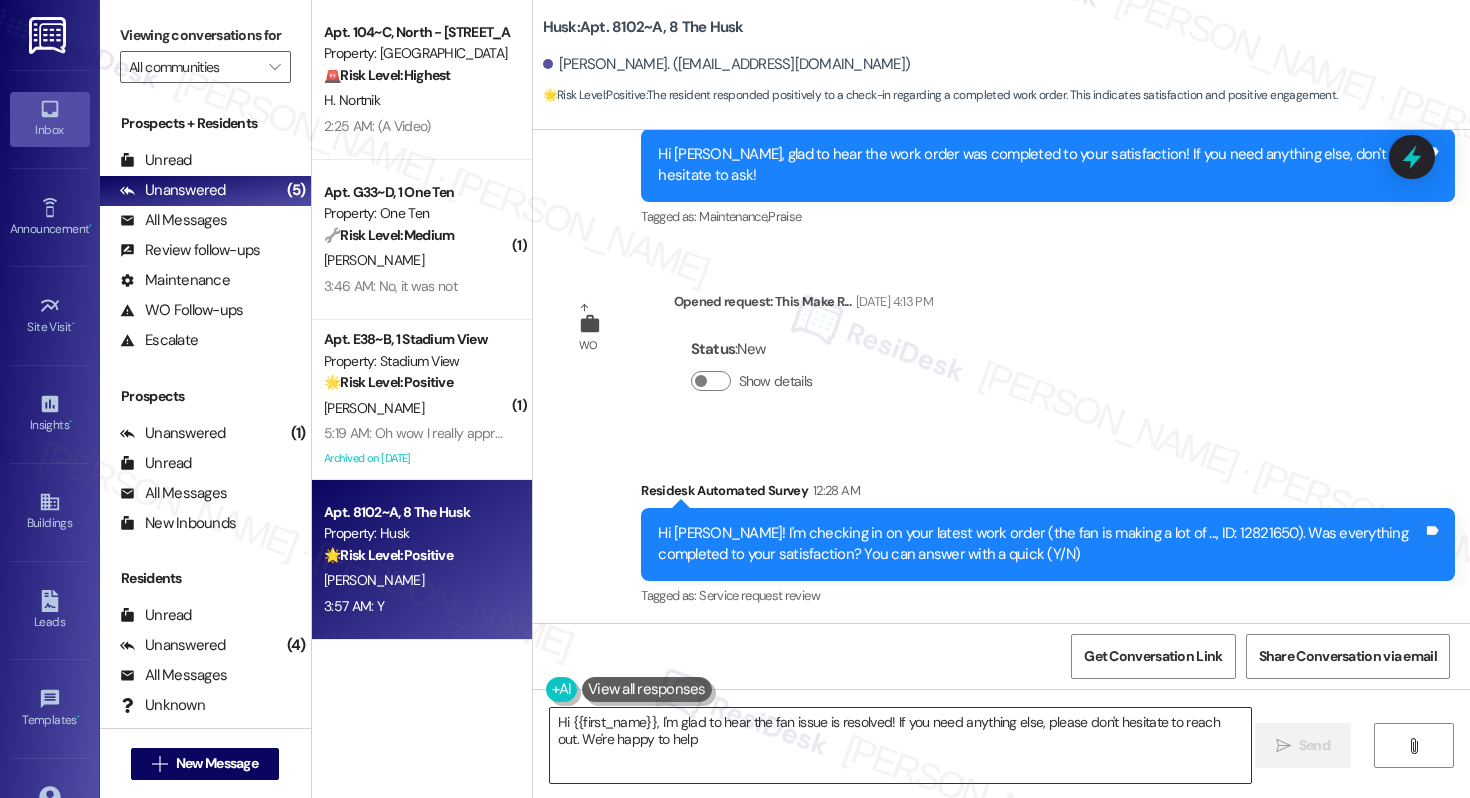 type on "Hi {{first_name}}, I'm glad to hear the fan issue is resolved! If you need anything else, please don't hesitate to reach out. We're happy to help!" 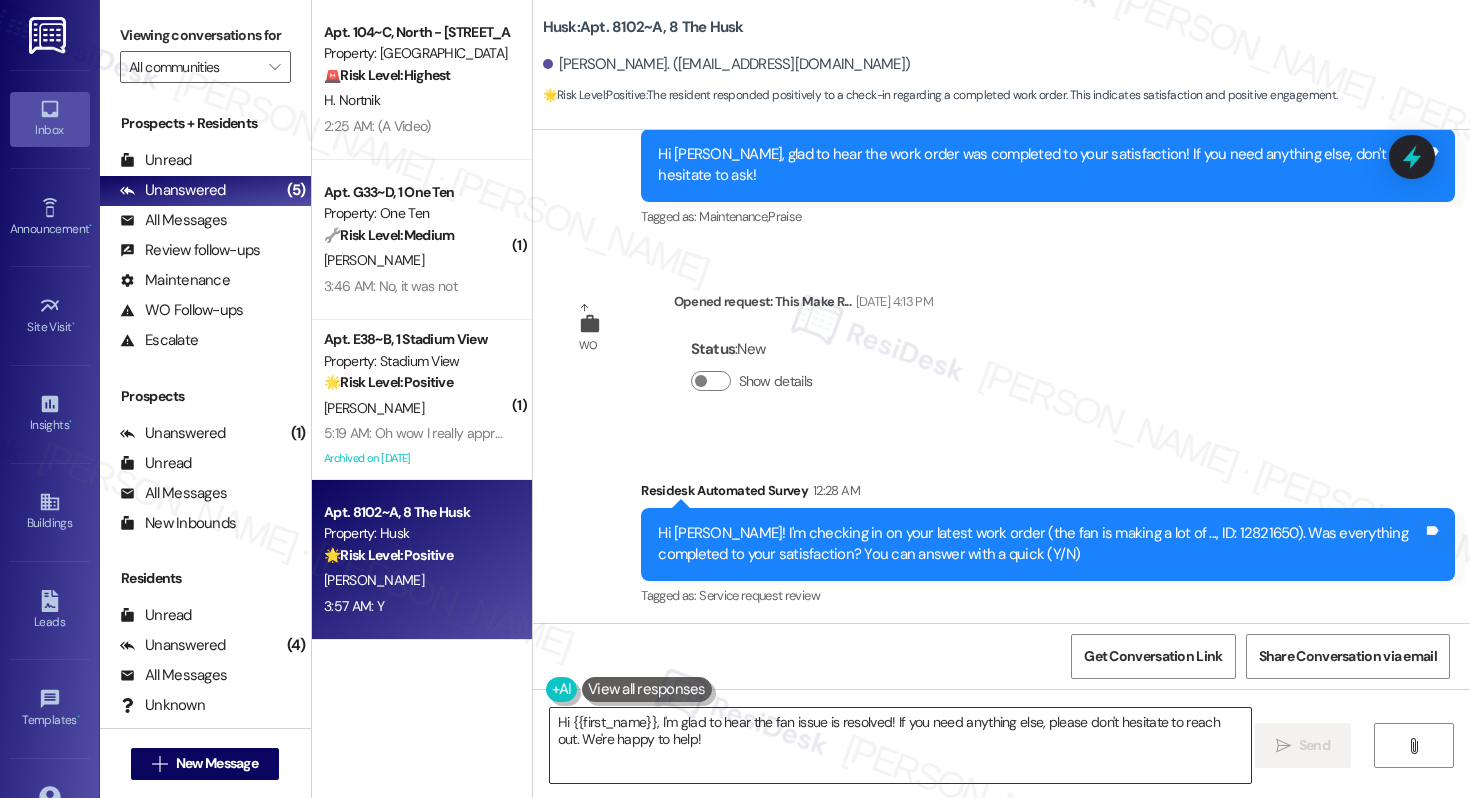 click on "Hi {{first_name}}, I'm glad to hear the fan issue is resolved! If you need anything else, please don't hesitate to reach out. We're happy to help!" at bounding box center [900, 745] 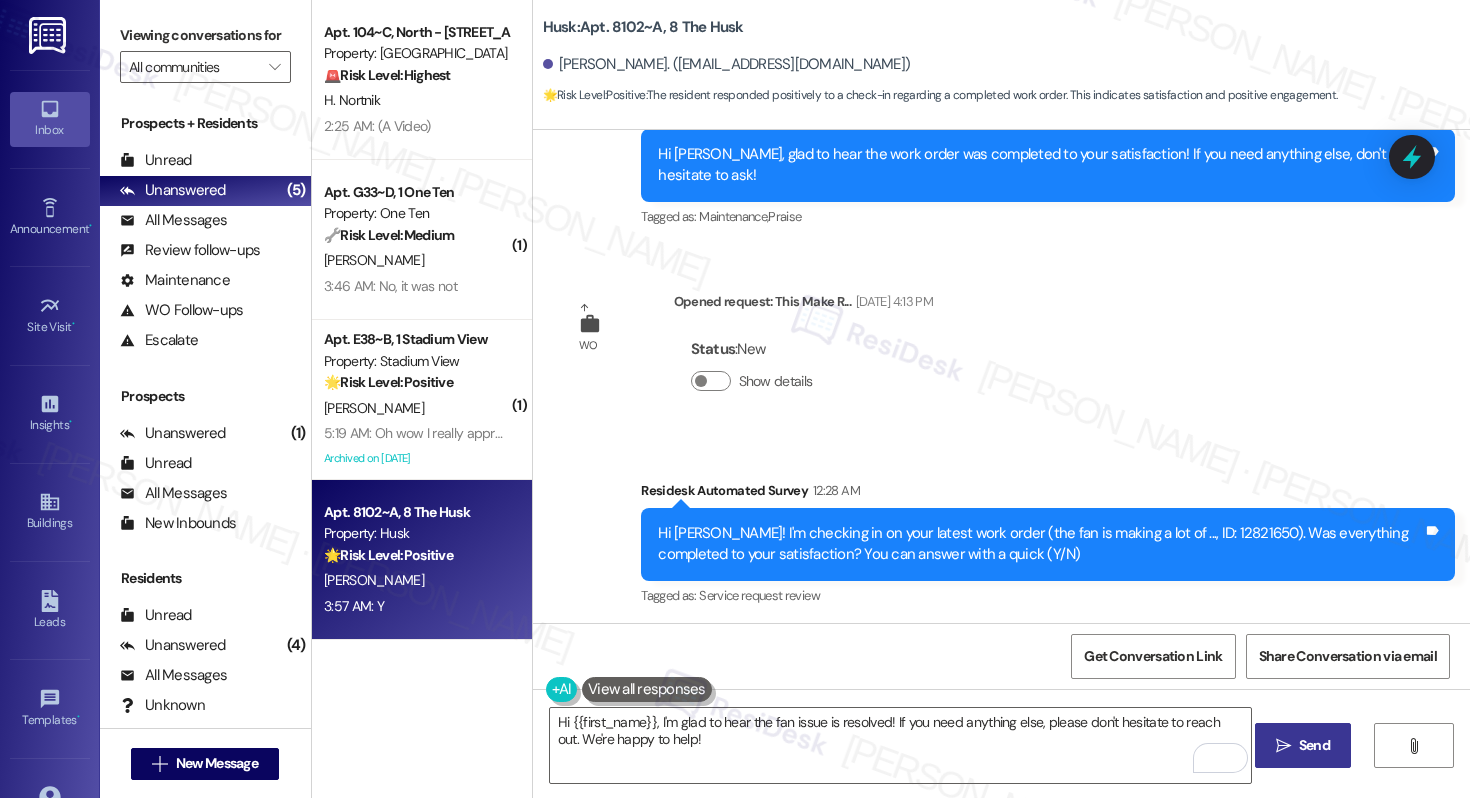 click on "" at bounding box center (1283, 746) 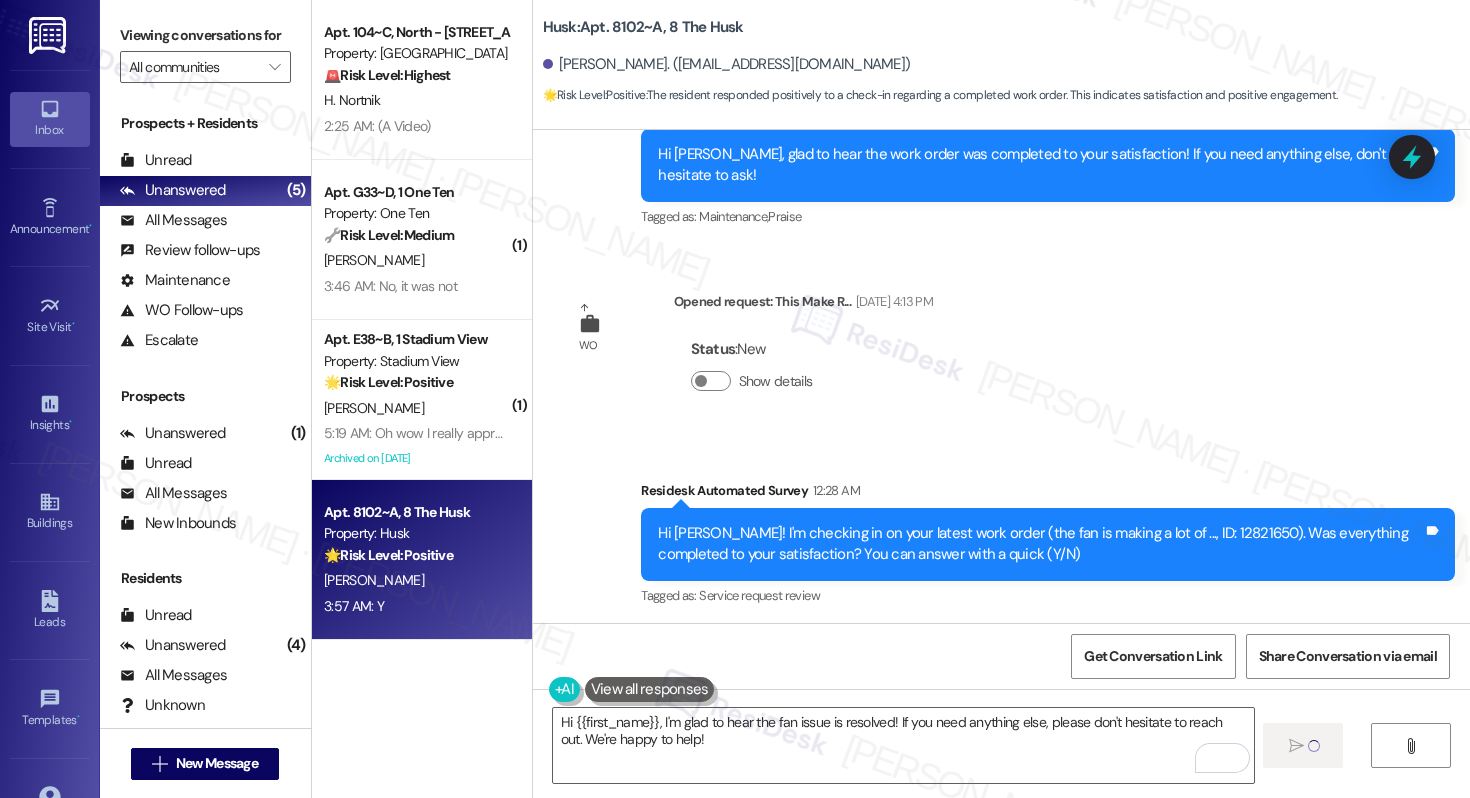 type 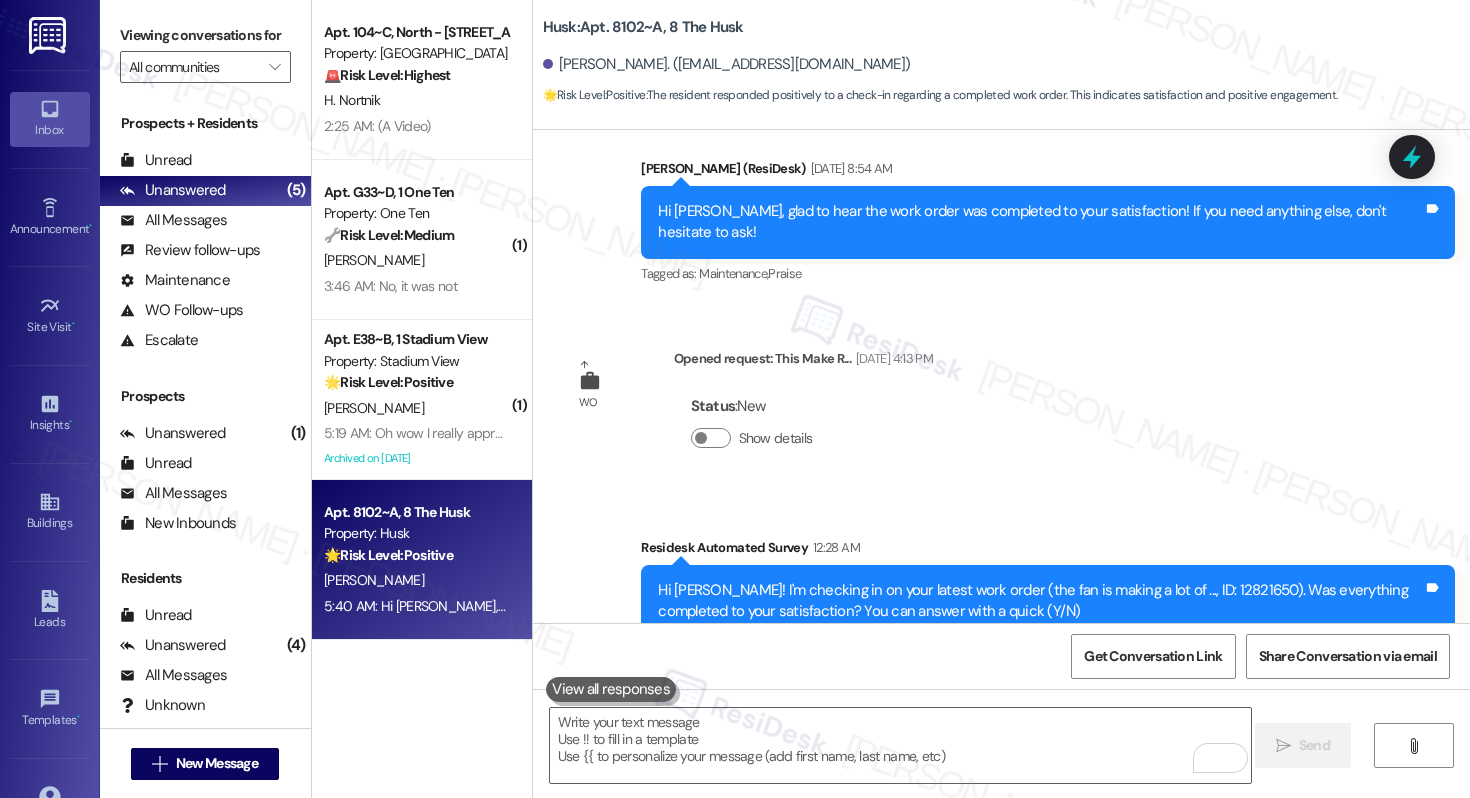 scroll, scrollTop: 6058, scrollLeft: 0, axis: vertical 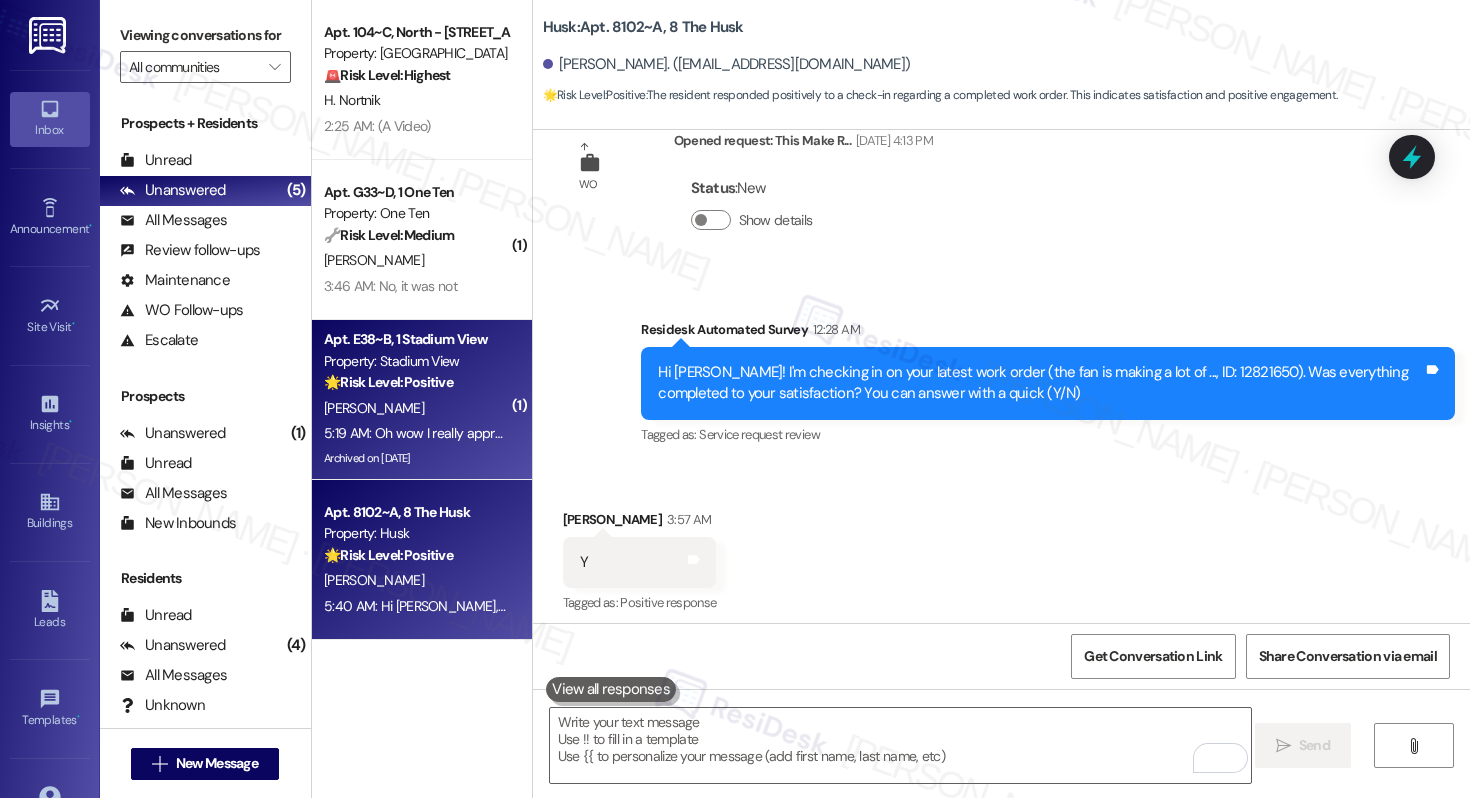 click on "🌟  Risk Level:  Positive" at bounding box center [388, 382] 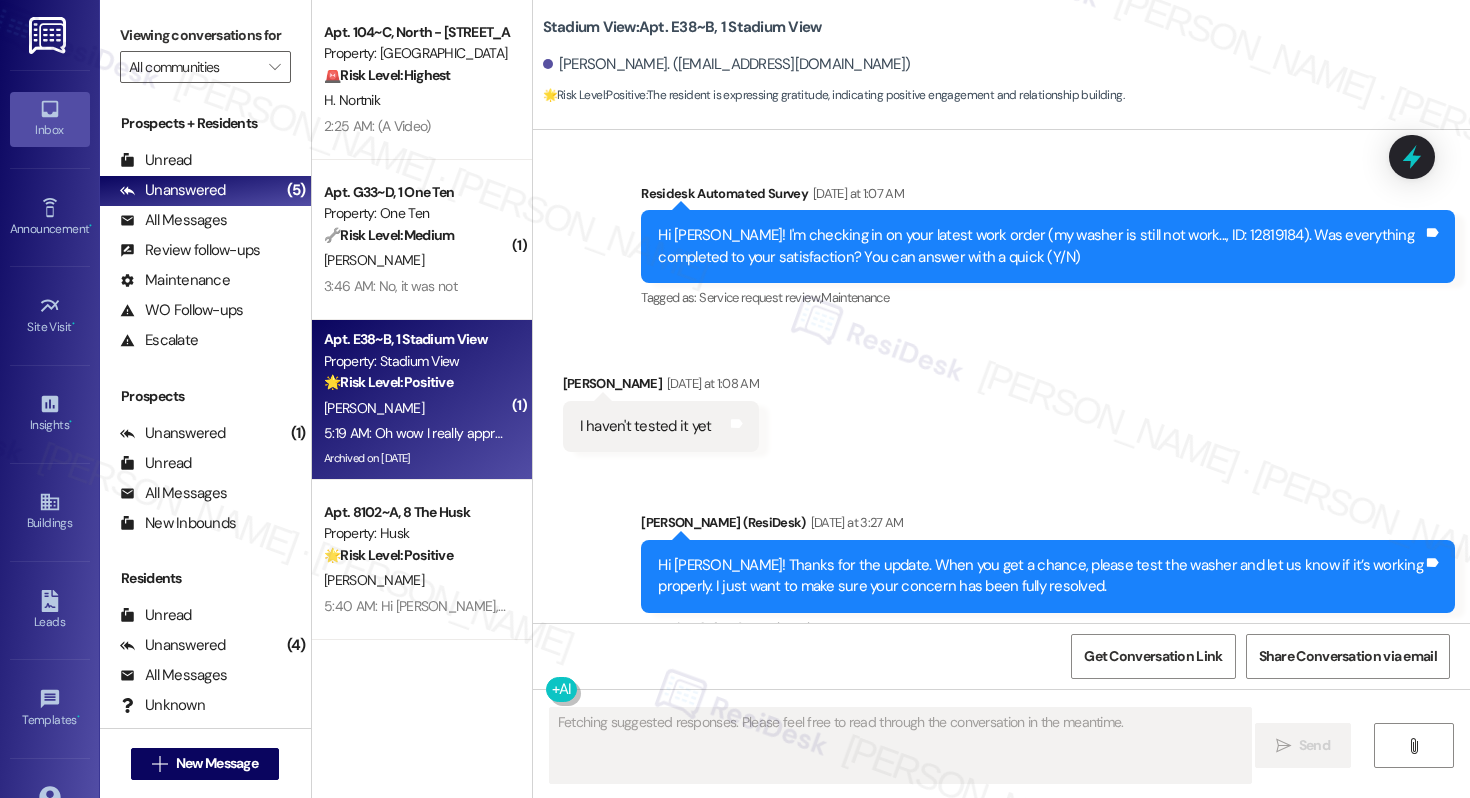 scroll, scrollTop: 6747, scrollLeft: 0, axis: vertical 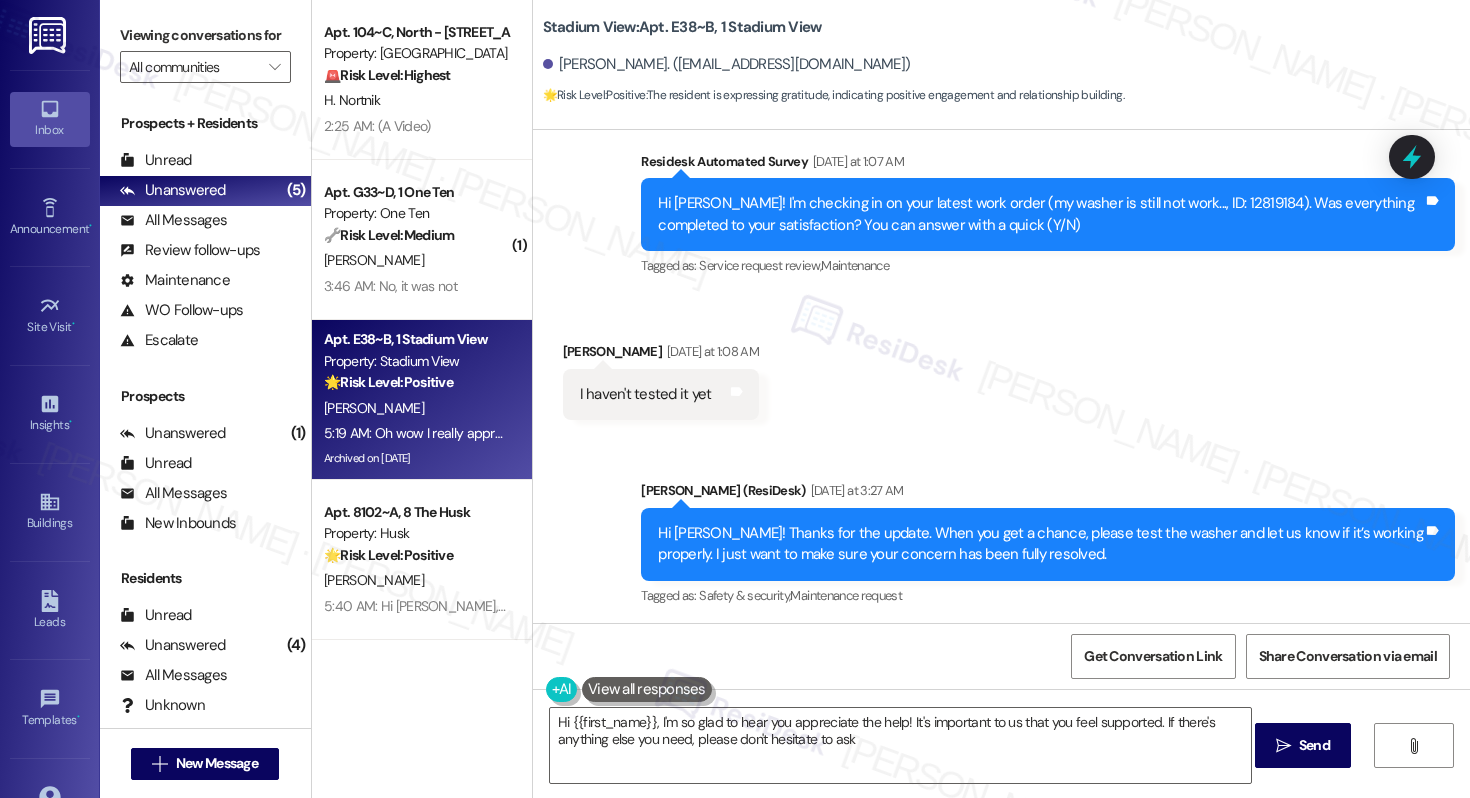 type on "Hi {{first_name}}, I'm so glad to hear you appreciate the help! It's important to us that you feel supported. If there's anything else you need, please don't hesitate to ask!" 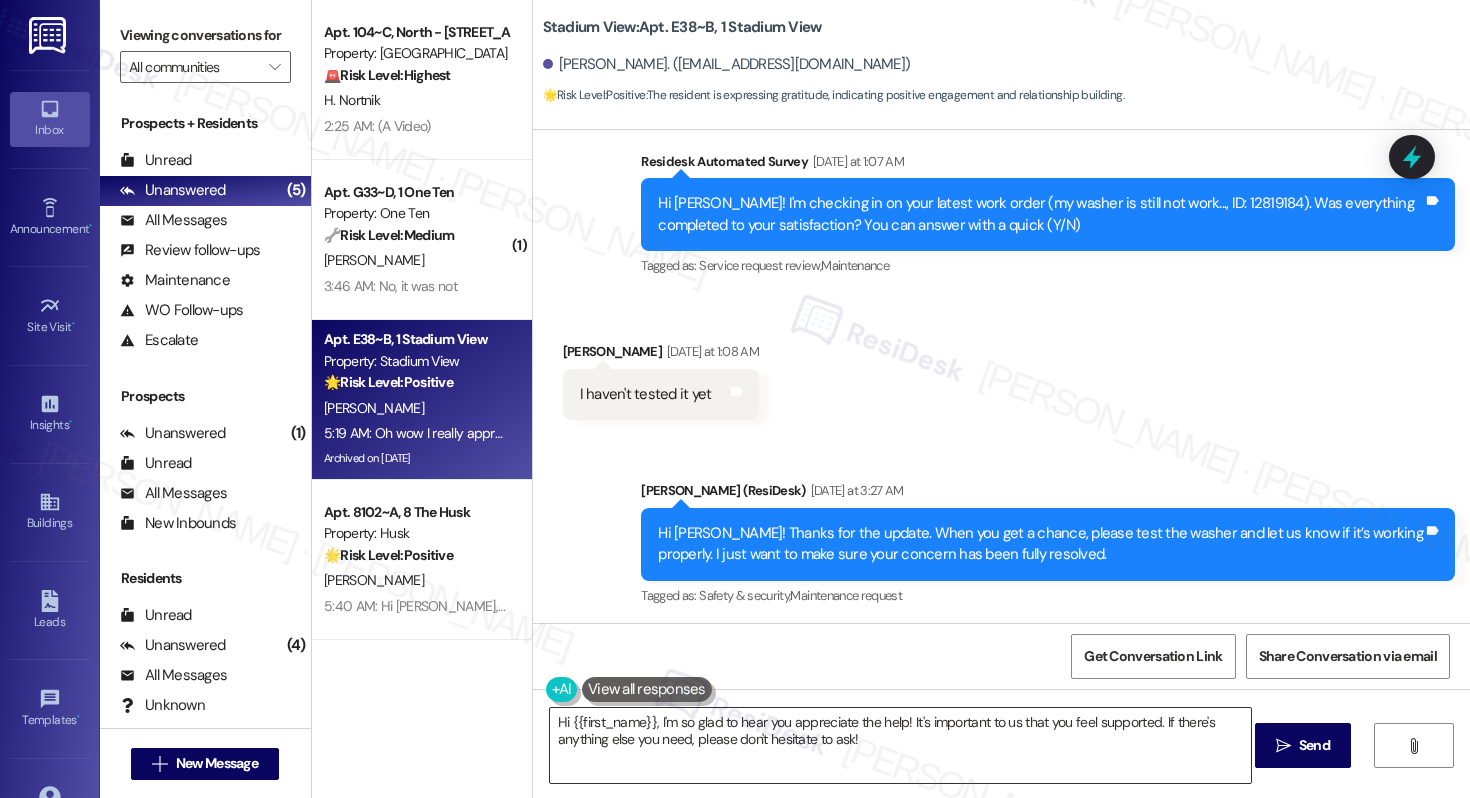 click on "Hi {{first_name}}, I'm so glad to hear you appreciate the help! It's important to us that you feel supported. If there's anything else you need, please don't hesitate to ask!" at bounding box center (900, 745) 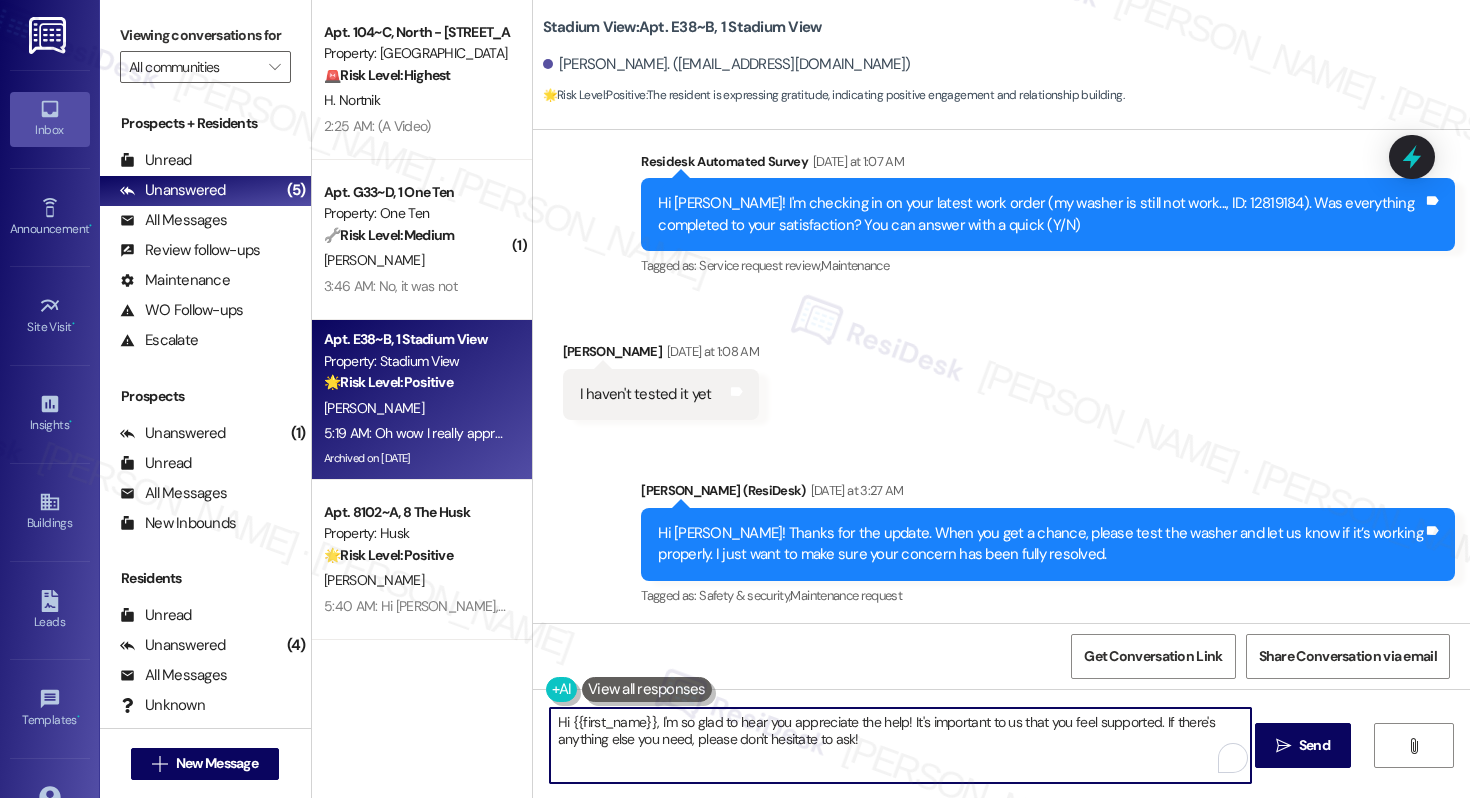 click on "Hi {{first_name}}, I'm so glad to hear you appreciate the help! It's important to us that you feel supported. If there's anything else you need, please don't hesitate to ask!" at bounding box center [900, 745] 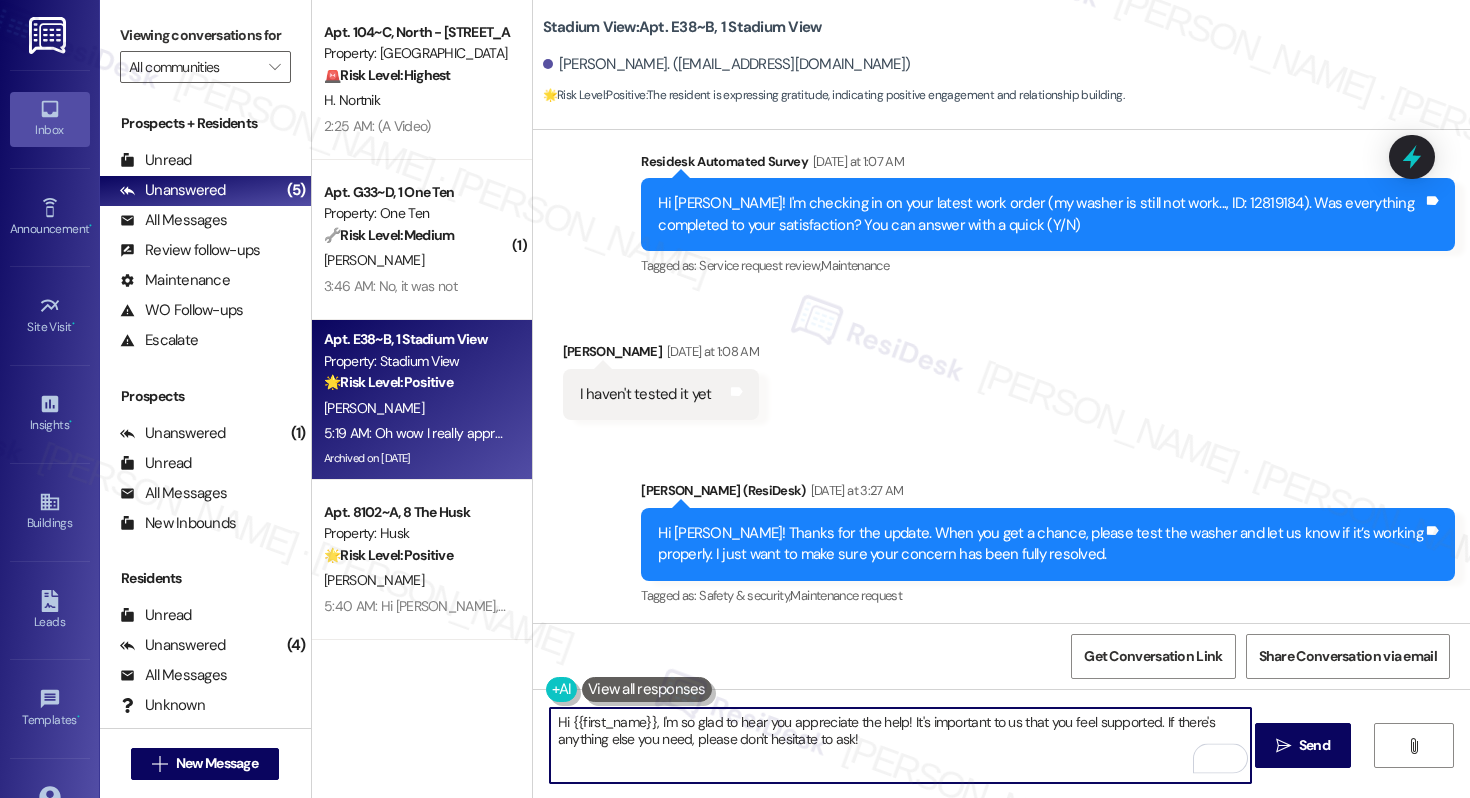 click on "Hi {{first_name}}, I'm so glad to hear you appreciate the help! It's important to us that you feel supported. If there's anything else you need, please don't hesitate to ask!" at bounding box center [900, 745] 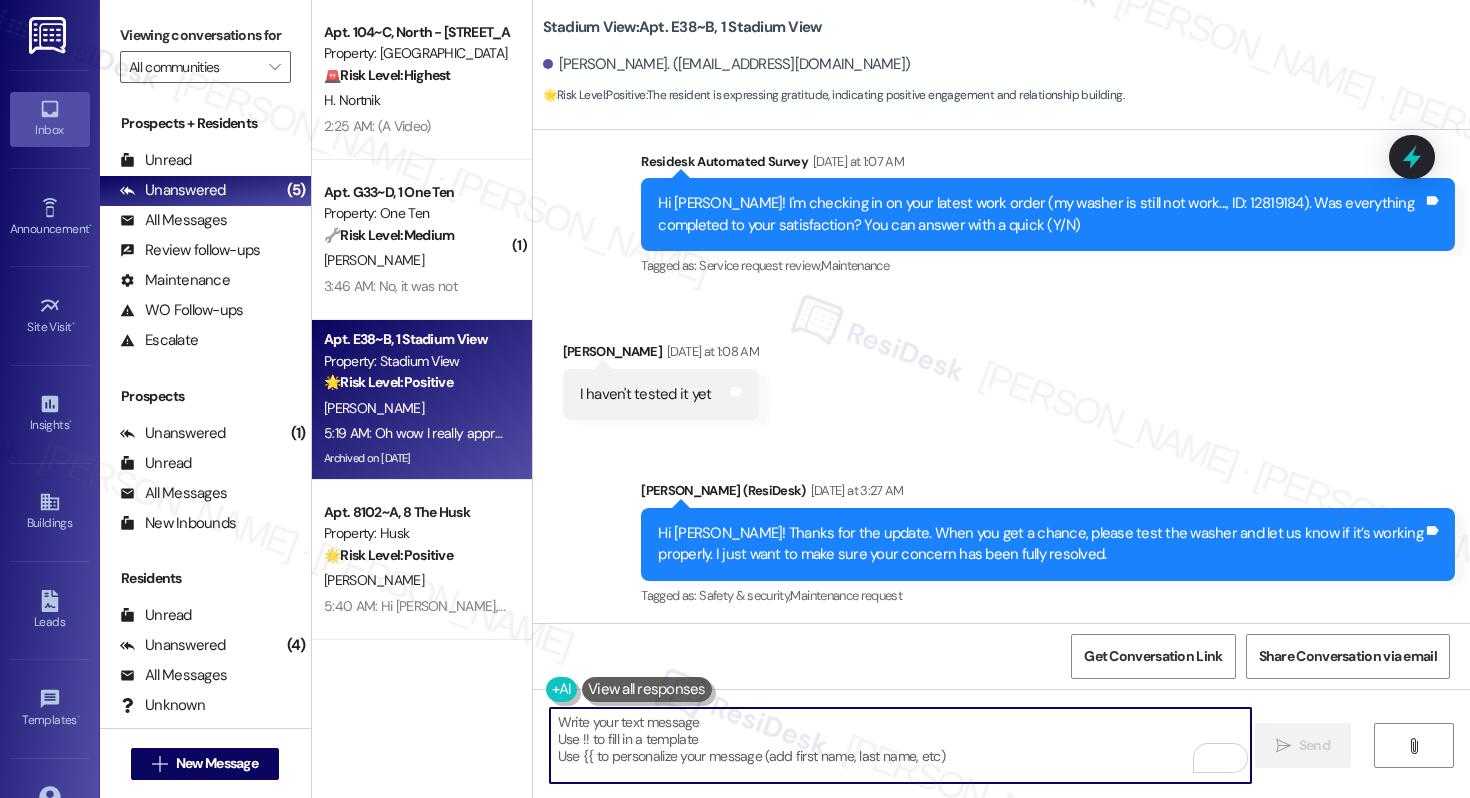 click at bounding box center [900, 745] 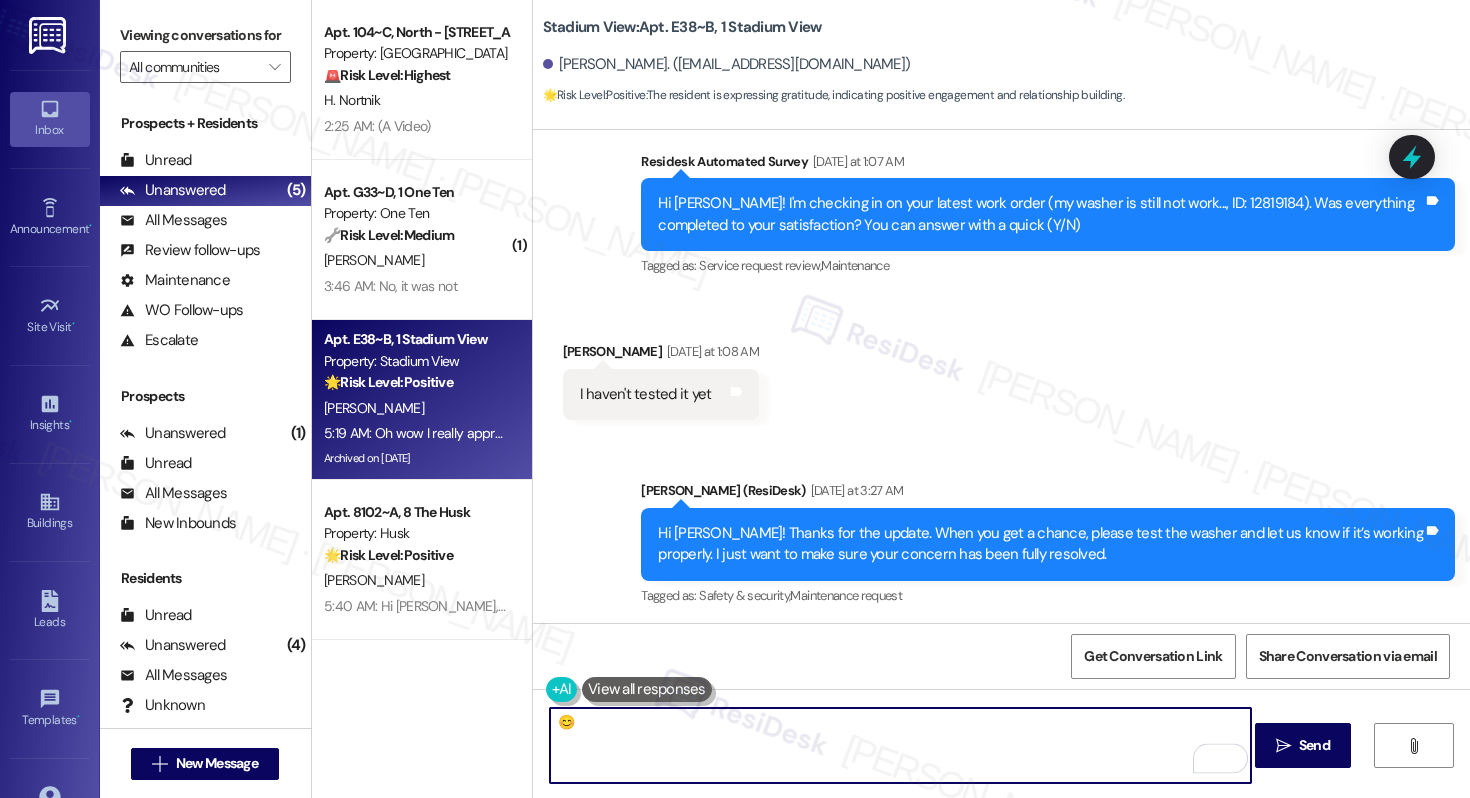 click on "😊" at bounding box center [900, 745] 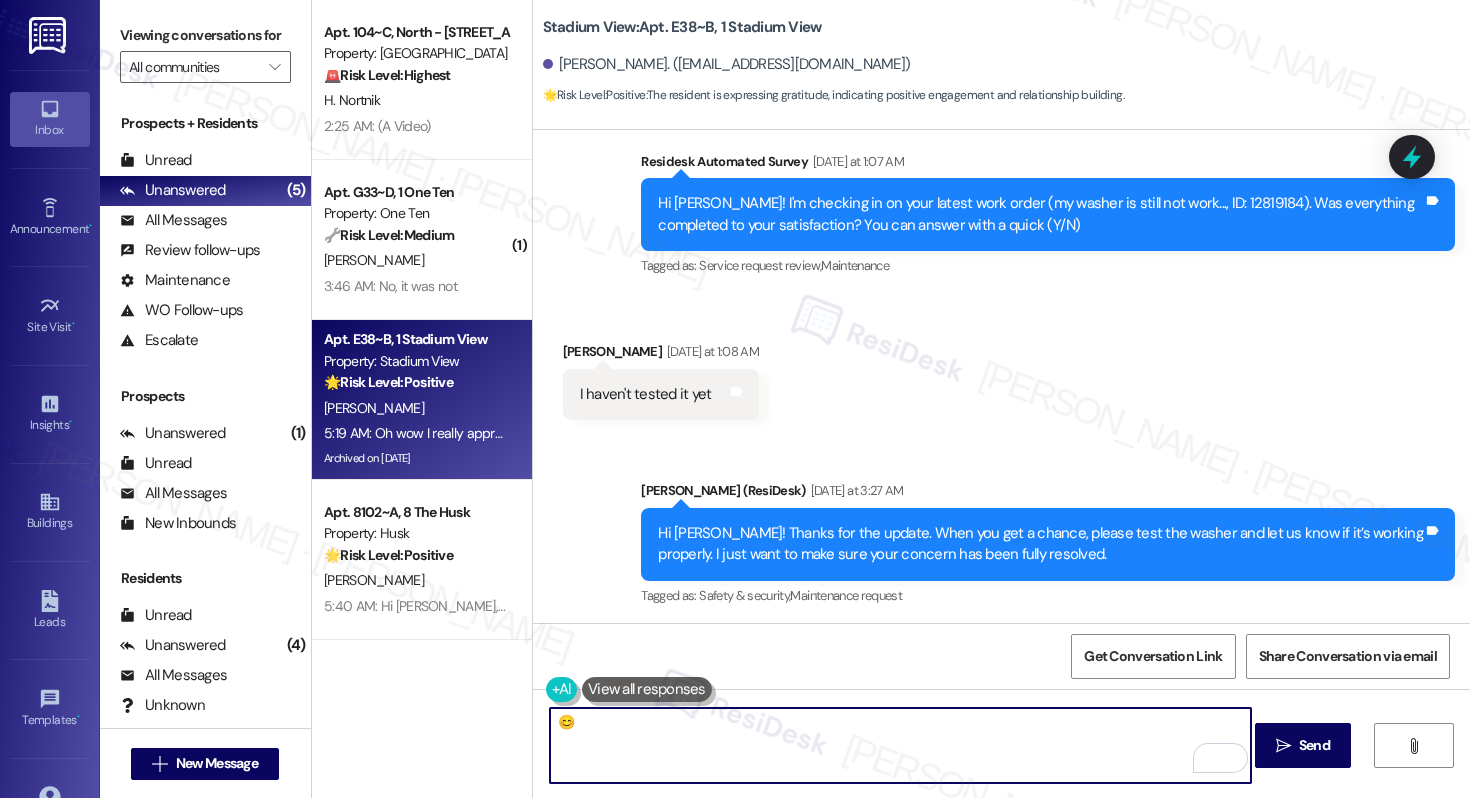 click on "😊" at bounding box center (900, 745) 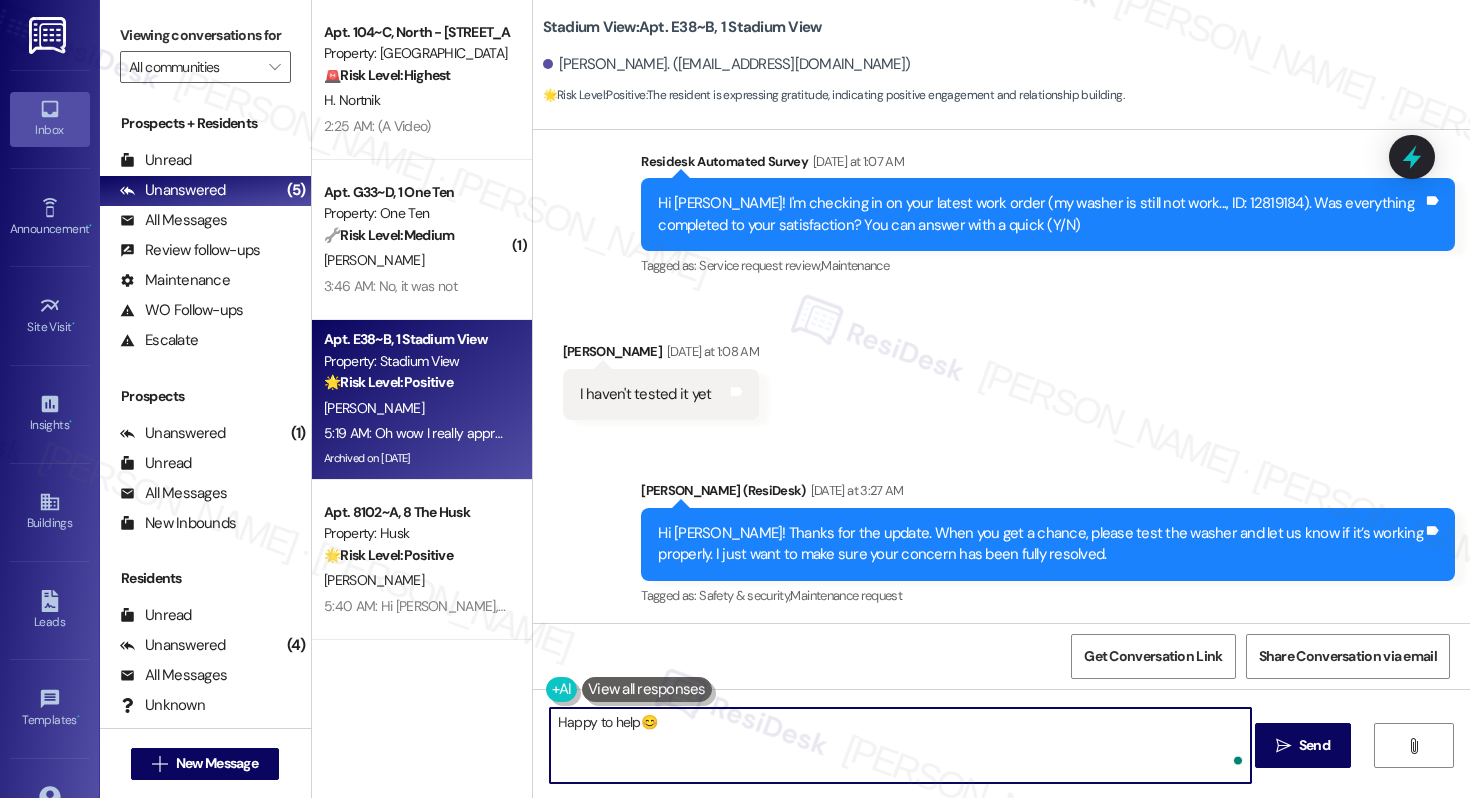 type on "Happy to help 😊" 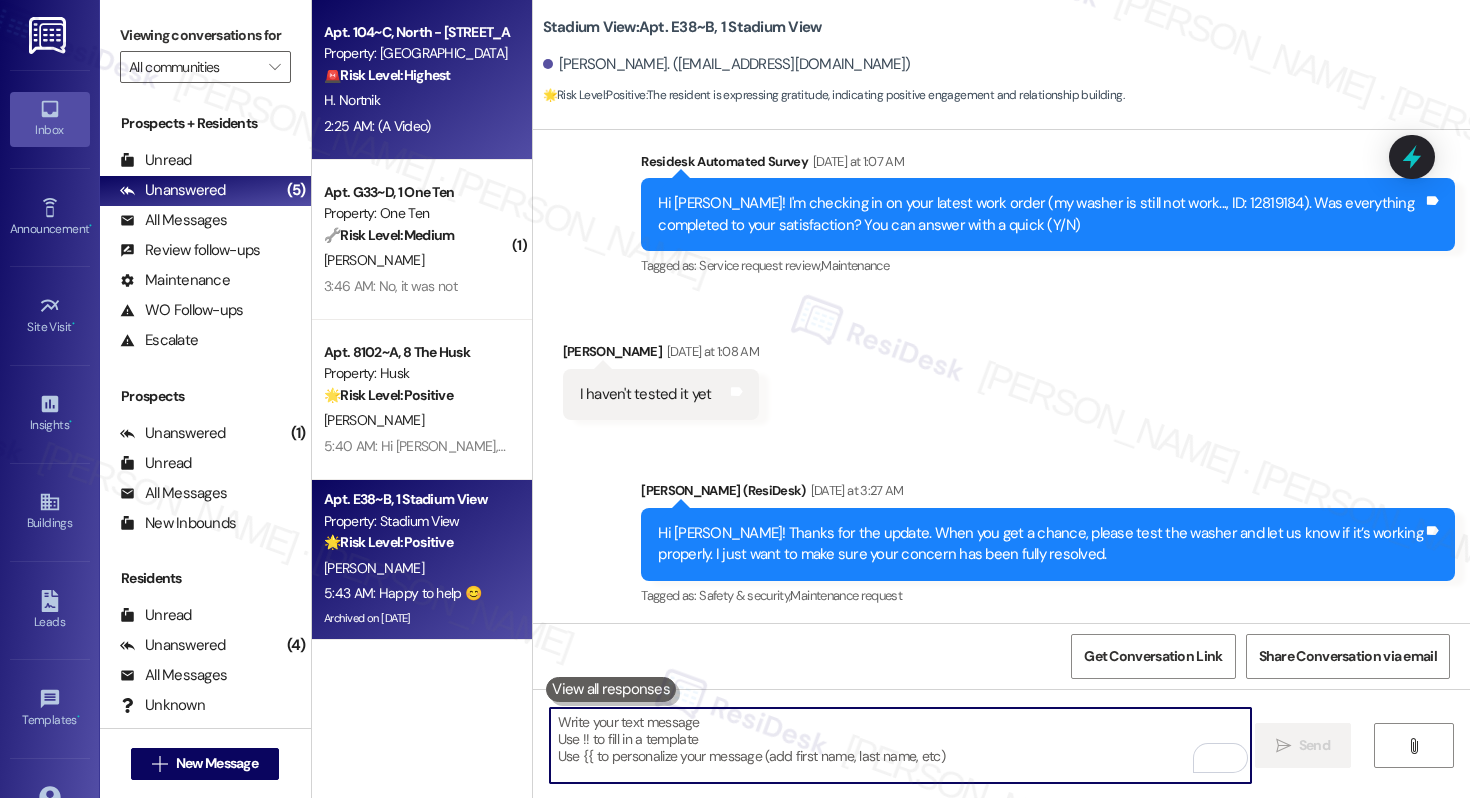 type 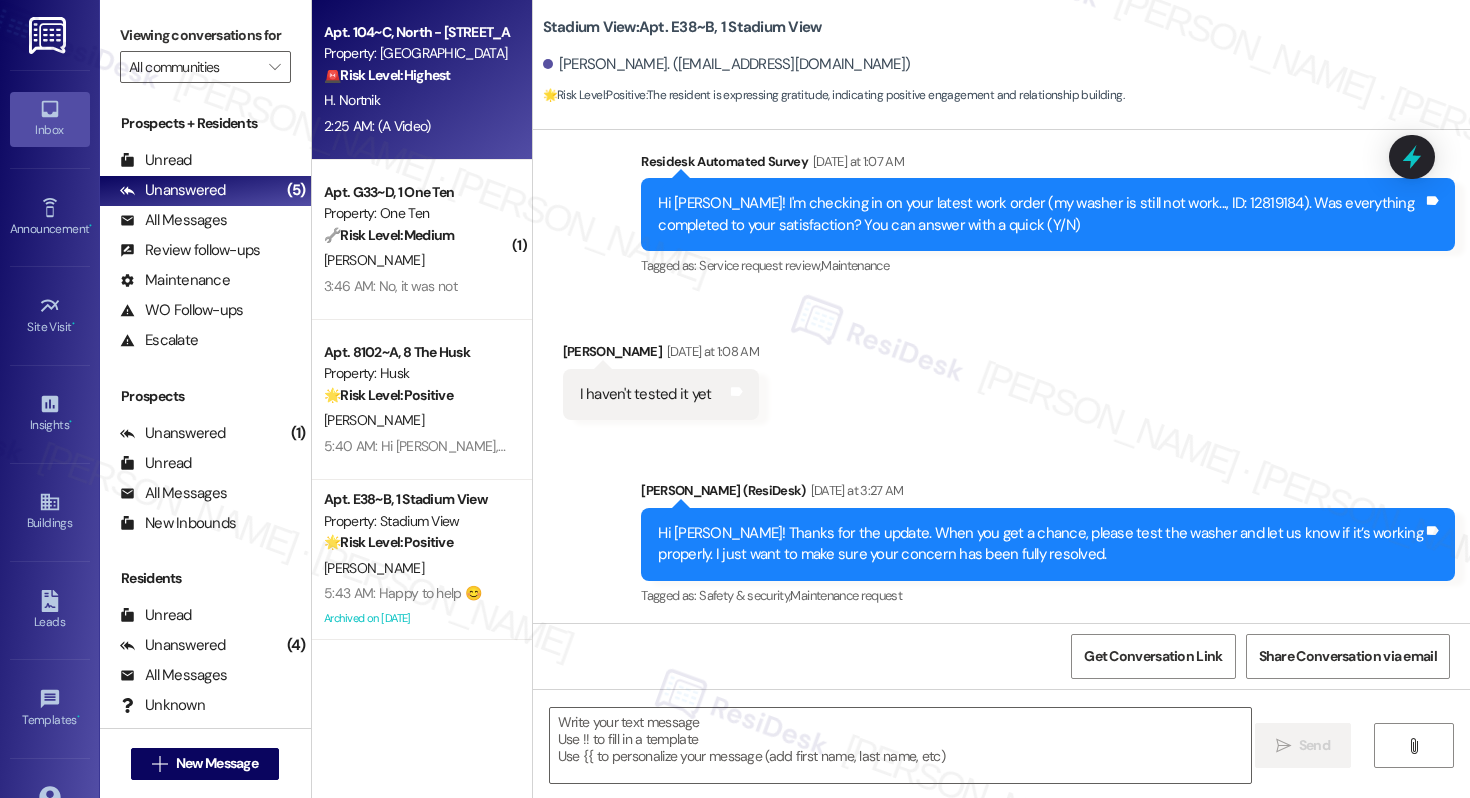 type on "Fetching suggested responses. Please feel free to read through the conversation in the meantime." 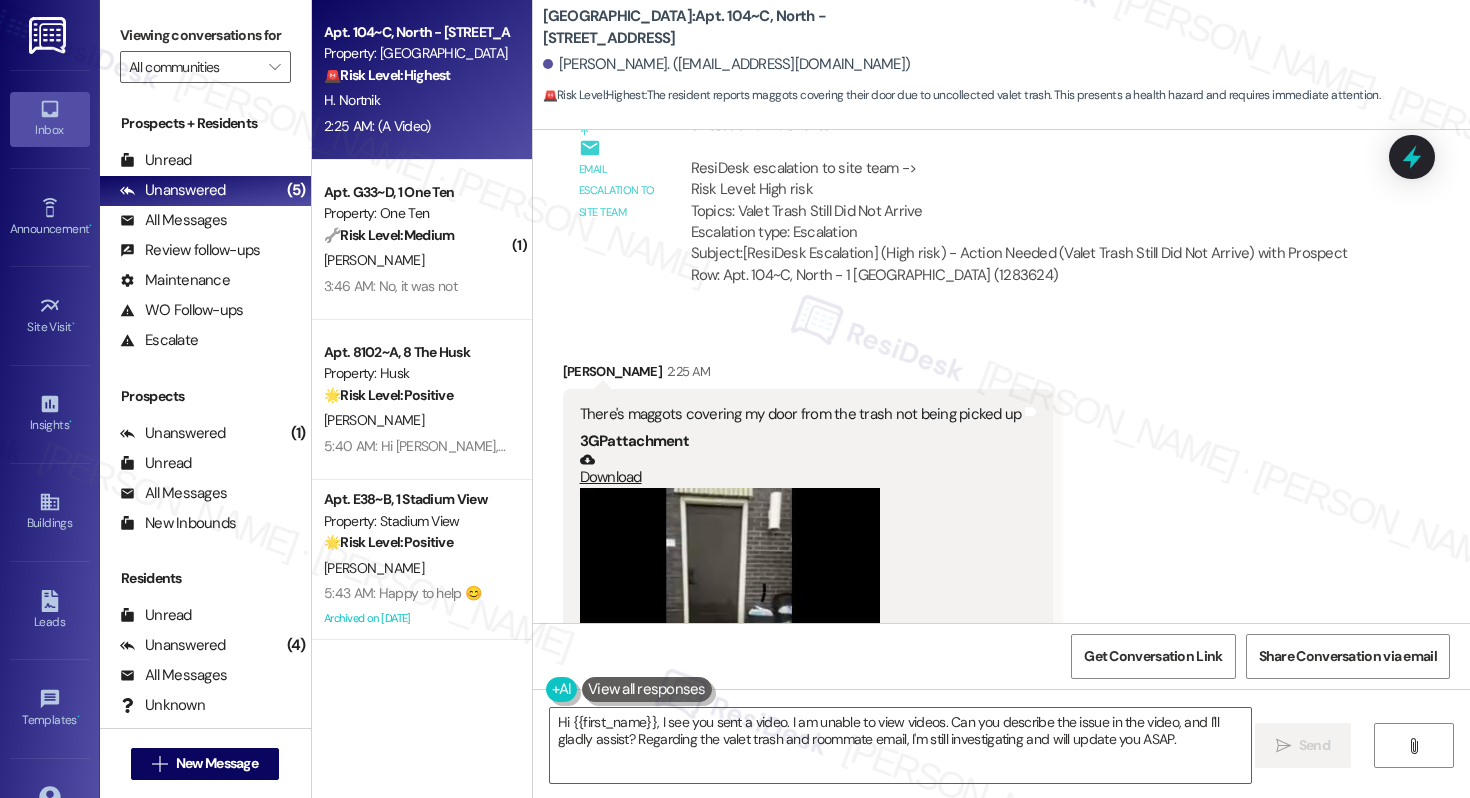 scroll, scrollTop: 6840, scrollLeft: 0, axis: vertical 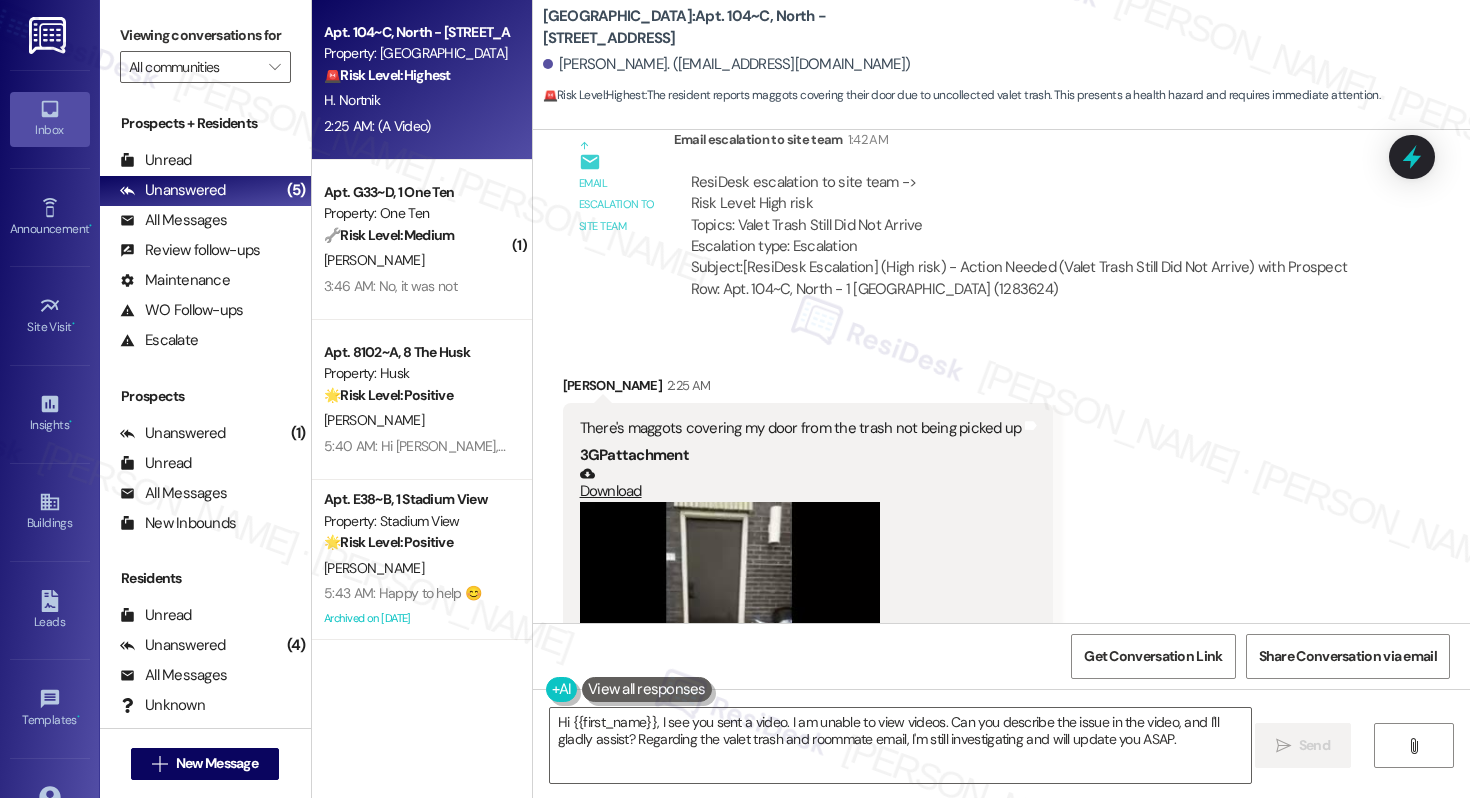 click on "There's maggots covering my door from the trash not being picked up" at bounding box center [801, 428] 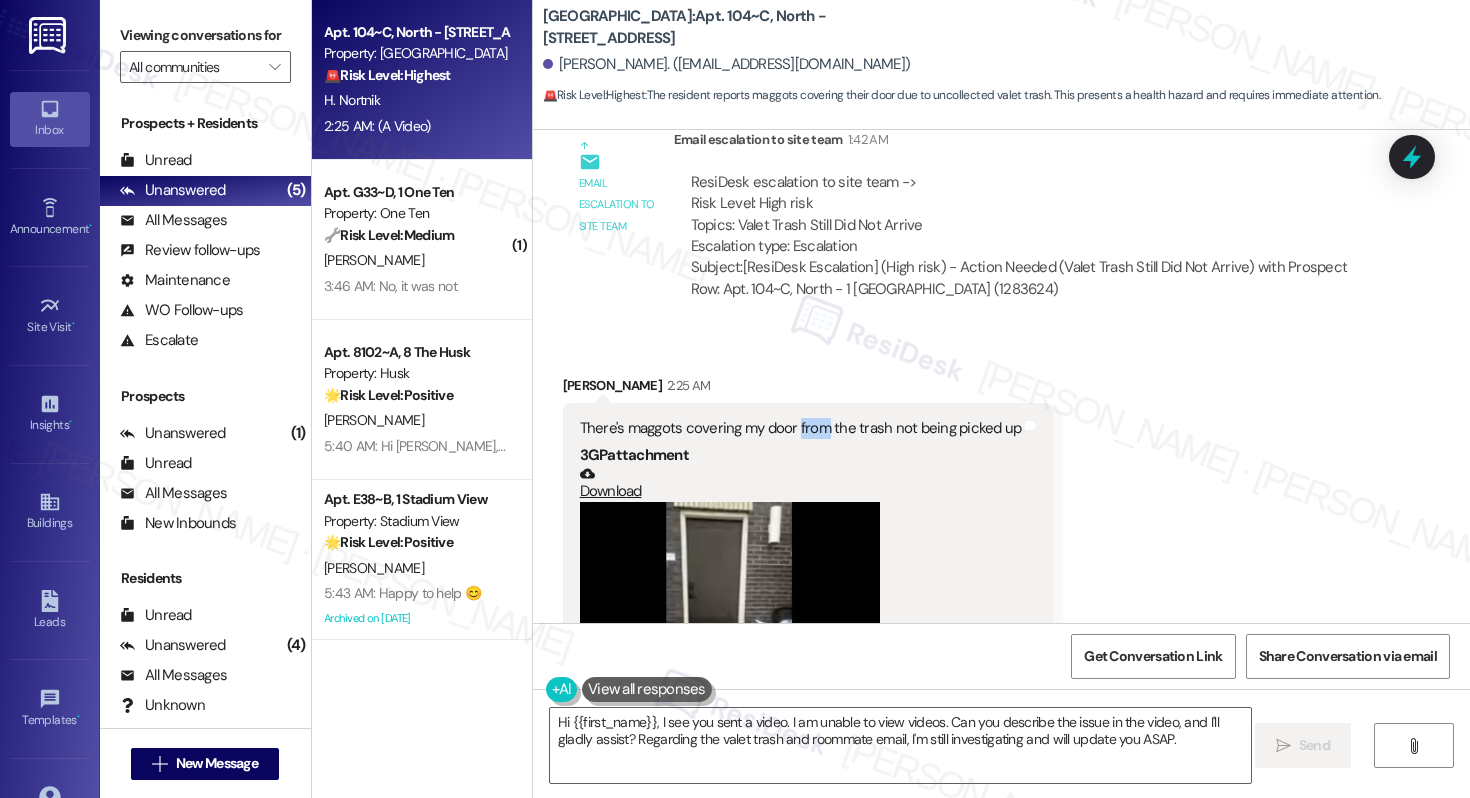 click on "There's maggots covering my door from the trash not being picked up" at bounding box center [801, 428] 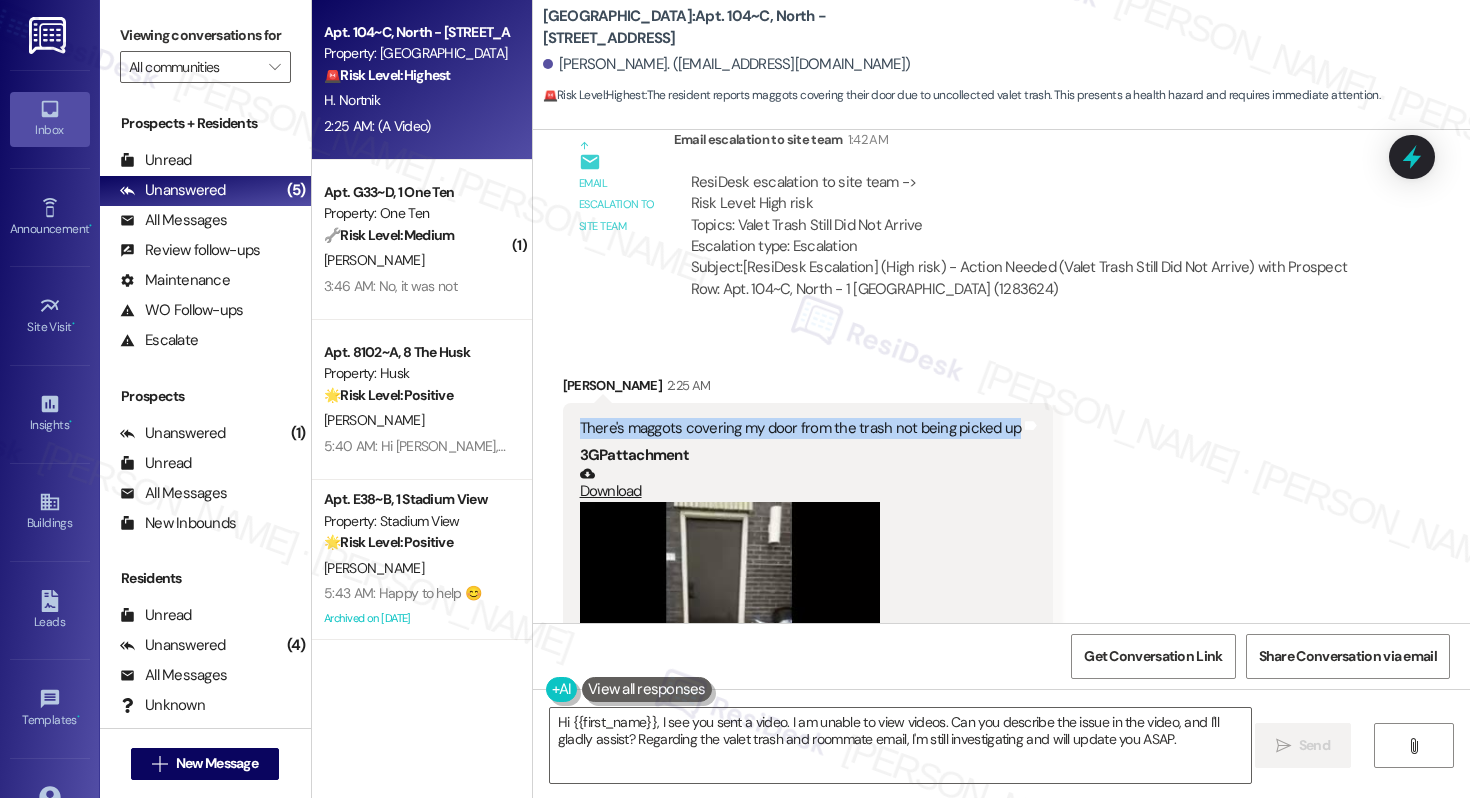click on "There's maggots covering my door from the trash not being picked up" at bounding box center (801, 428) 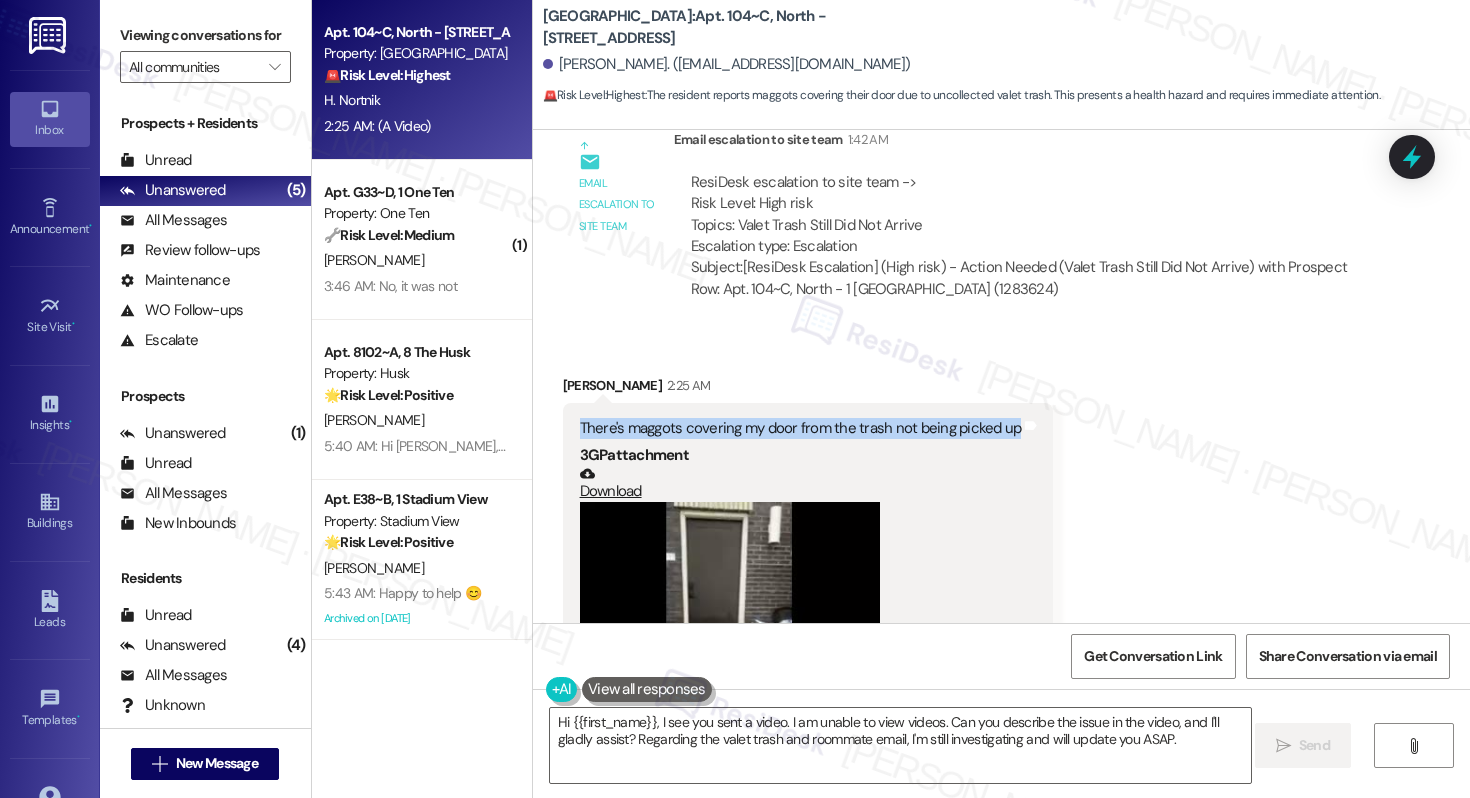 copy on "There's maggots covering my door from the trash not being picked up" 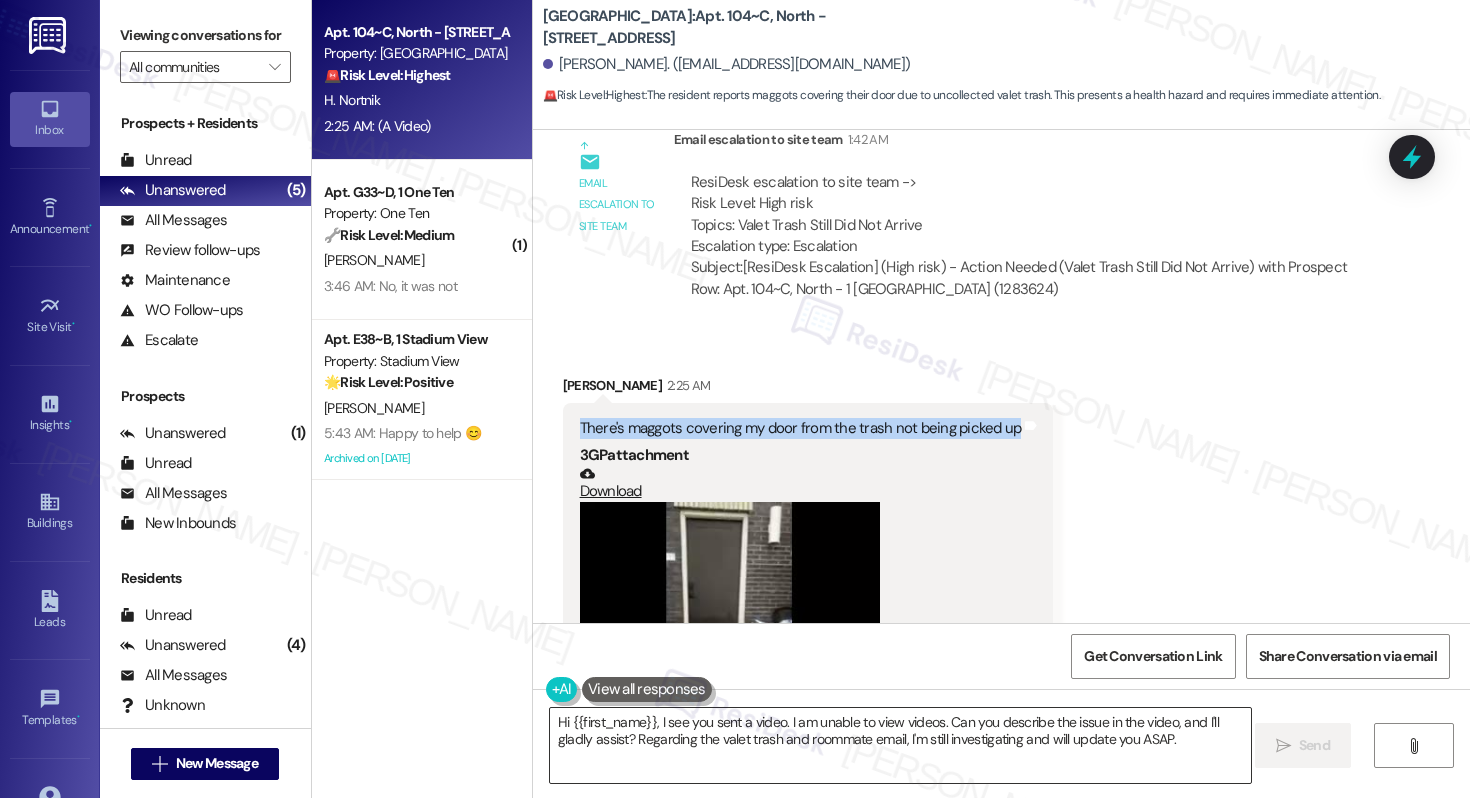 click on "Hi {{first_name}}, I see you sent a video. I am unable to view videos. Can you describe the issue in the video, and I'll gladly assist? Regarding the valet trash and roommate email, I'm still investigating and will update you ASAP." at bounding box center [900, 745] 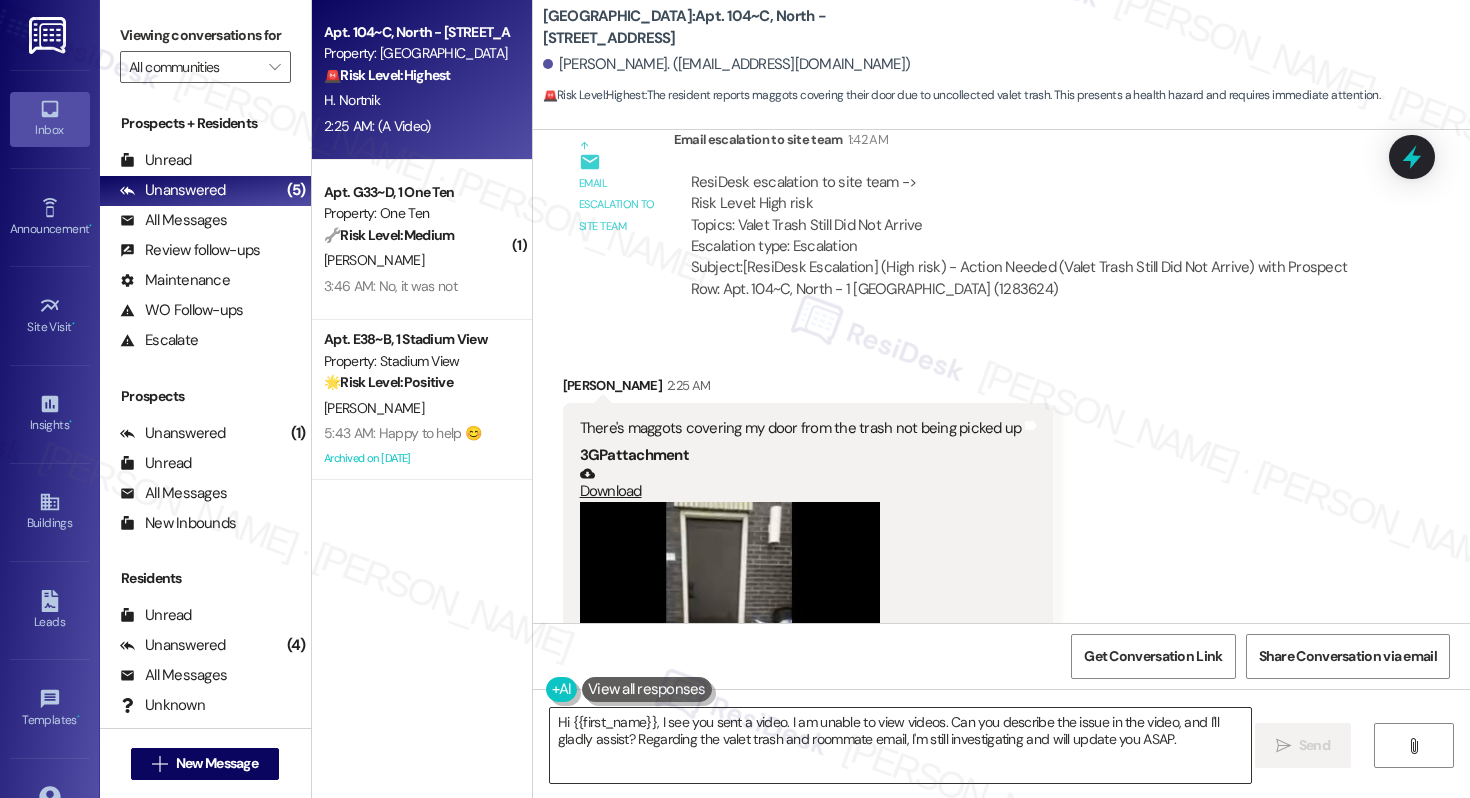 click on "Hi {{first_name}}, I see you sent a video. I am unable to view videos. Can you describe the issue in the video, and I'll gladly assist? Regarding the valet trash and roommate email, I'm still investigating and will update you ASAP." at bounding box center [900, 745] 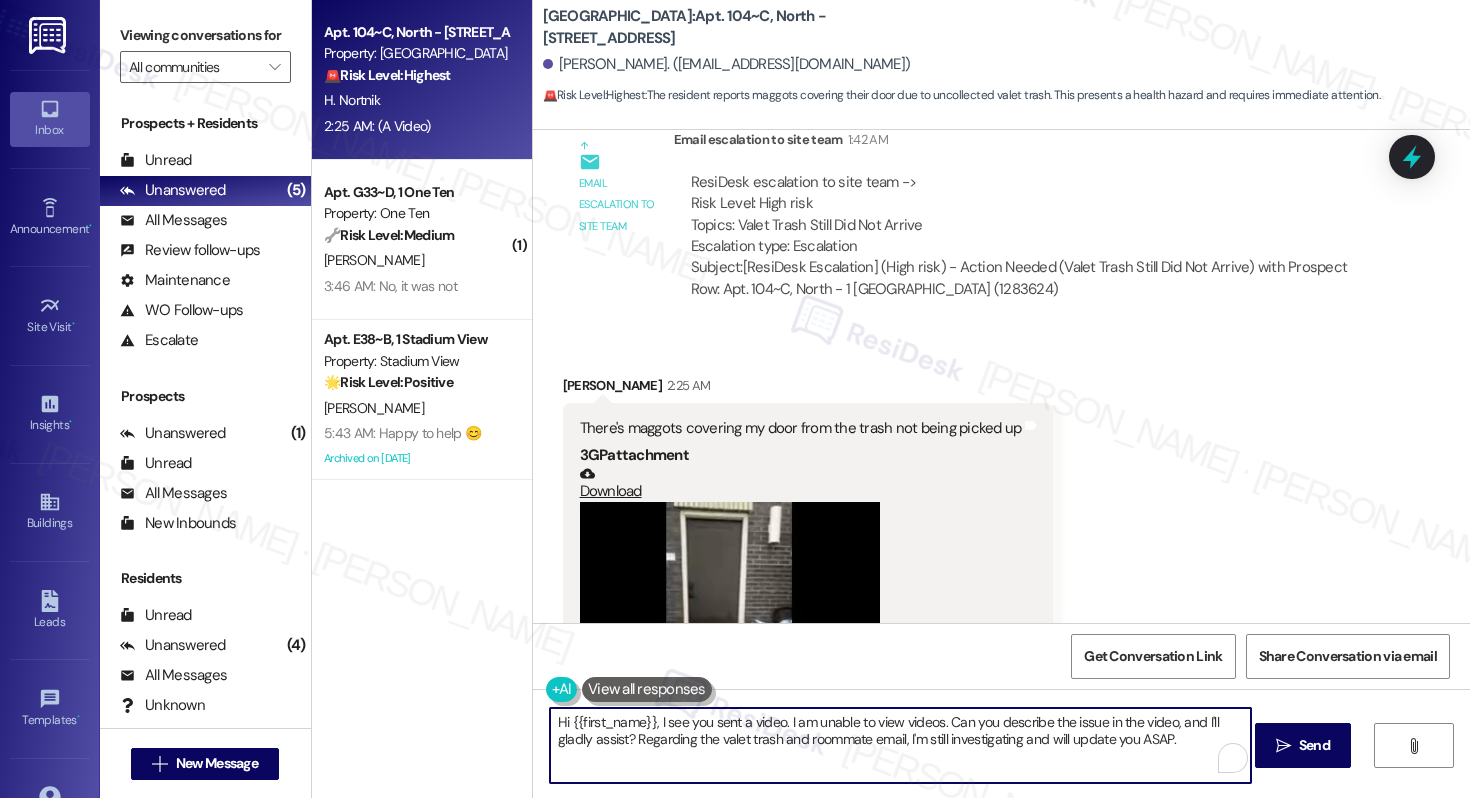click on "Hi {{first_name}}, I see you sent a video. I am unable to view videos. Can you describe the issue in the video, and I'll gladly assist? Regarding the valet trash and roommate email, I'm still investigating and will update you ASAP." at bounding box center [900, 745] 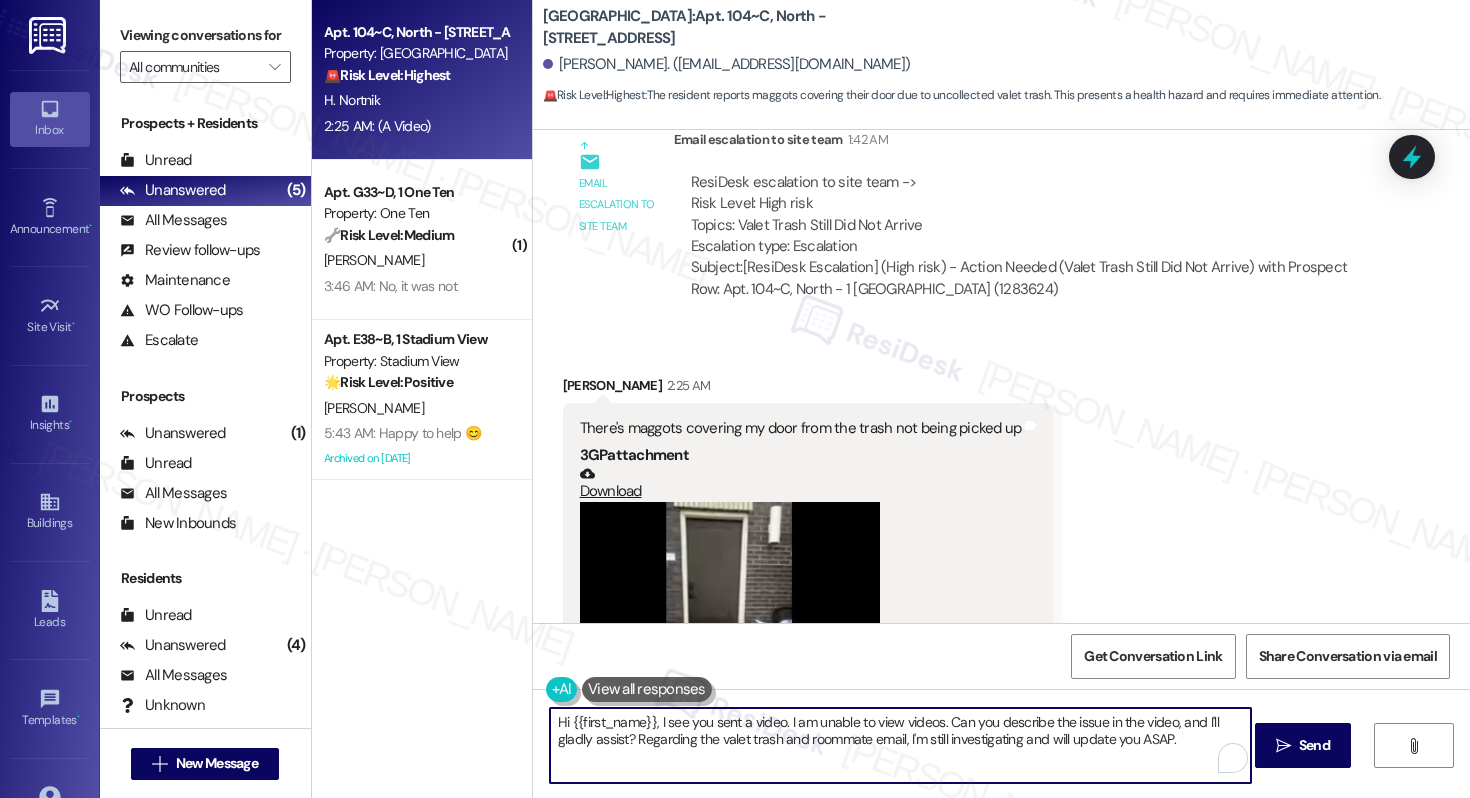 paste on "I’m so sorry to hear about this. I’ll report the issue to our maintenance and janitorial team right away to have it addressed as soon as possible. Thank you for bringing it to our attention, and we appreciate your patience while we get this resolved" 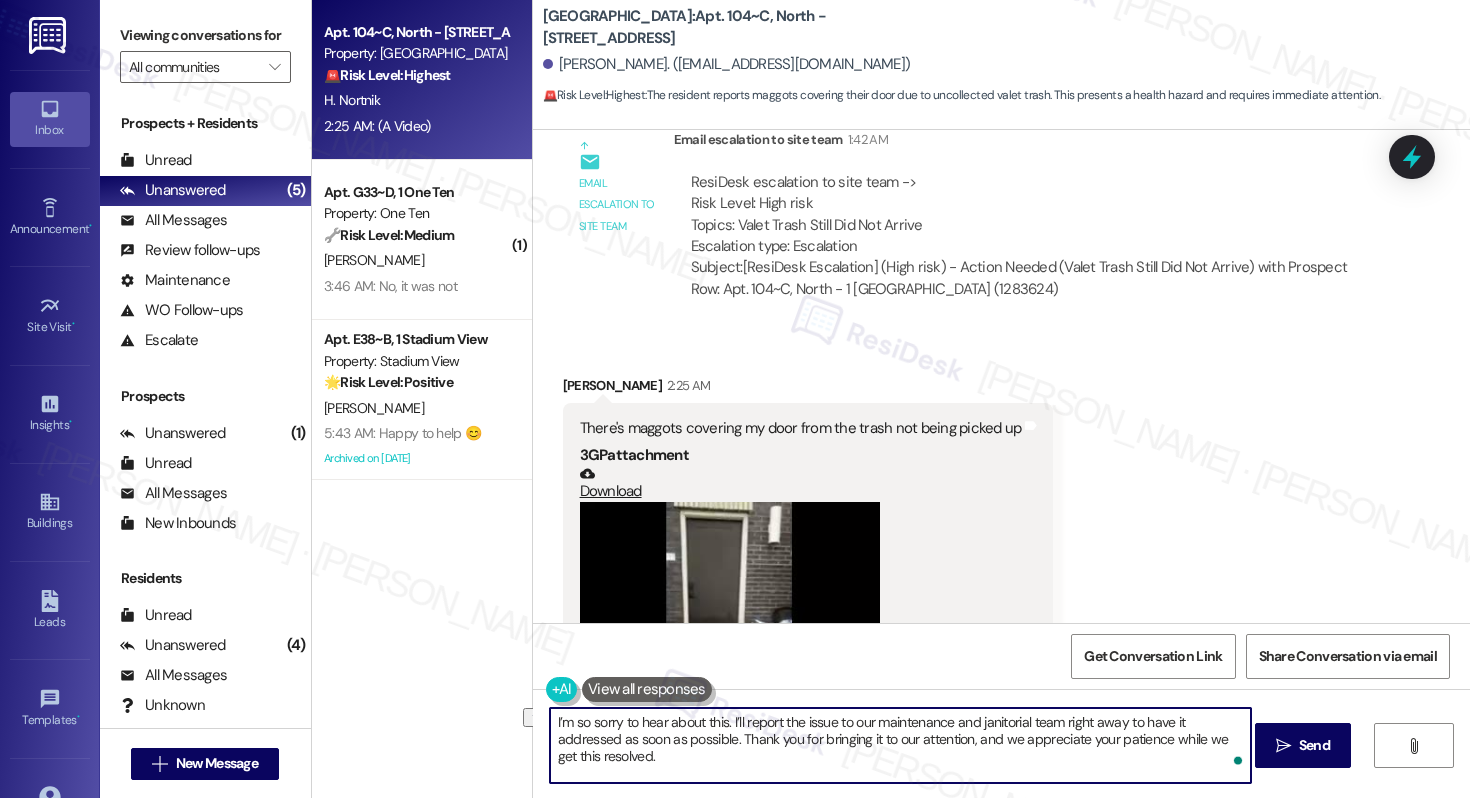 drag, startPoint x: 1025, startPoint y: 723, endPoint x: 953, endPoint y: 720, distance: 72.06247 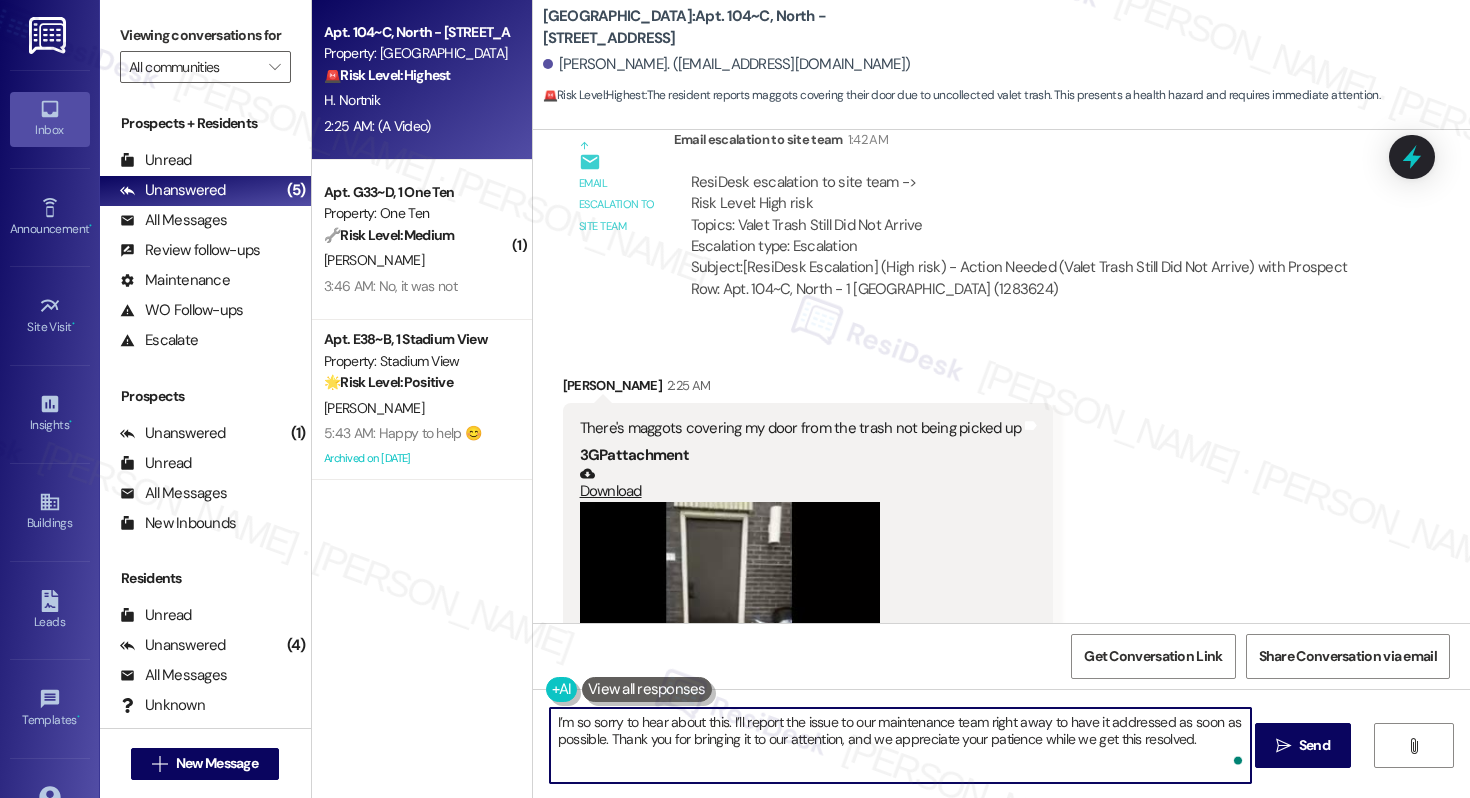 click on "I’m so sorry to hear about this. I’ll report the issue to our maintenance team right away to have it addressed as soon as possible. Thank you for bringing it to our attention, and we appreciate your patience while we get this resolved." at bounding box center [900, 745] 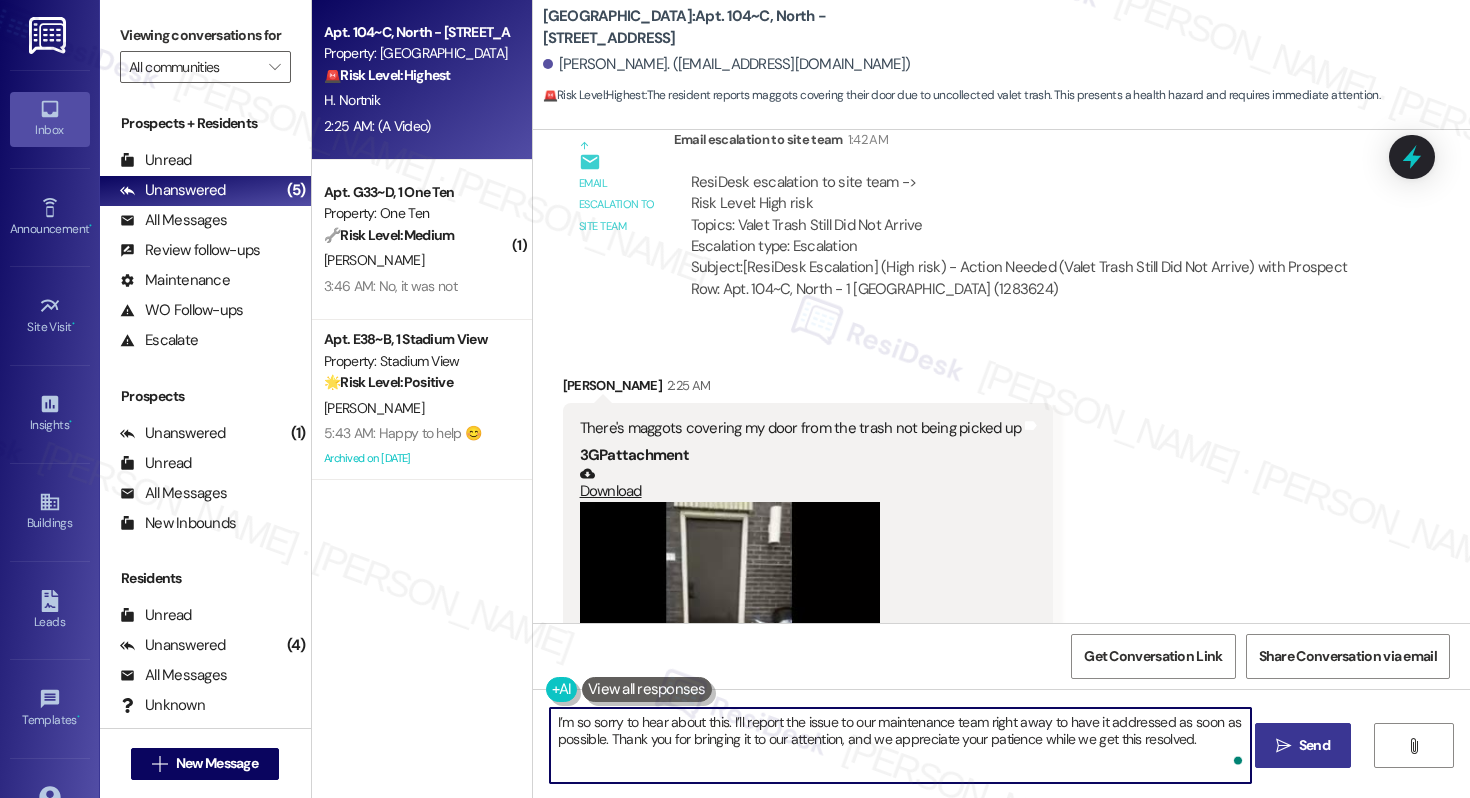 type on "I’m so sorry to hear about this. I’ll report the issue to our maintenance team right away to have it addressed as soon as possible. Thank you for bringing it to our attention, and we appreciate your patience while we get this resolved." 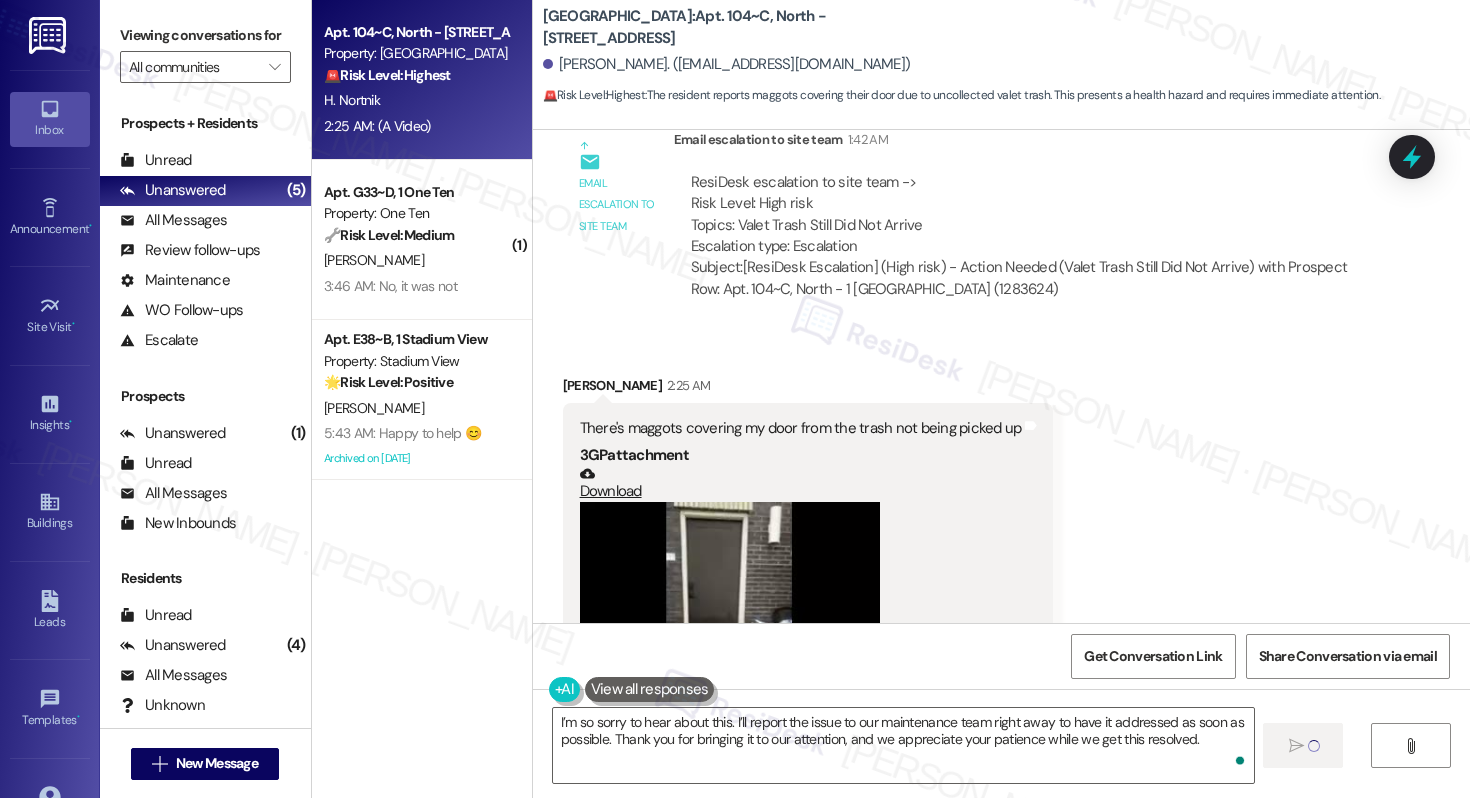type 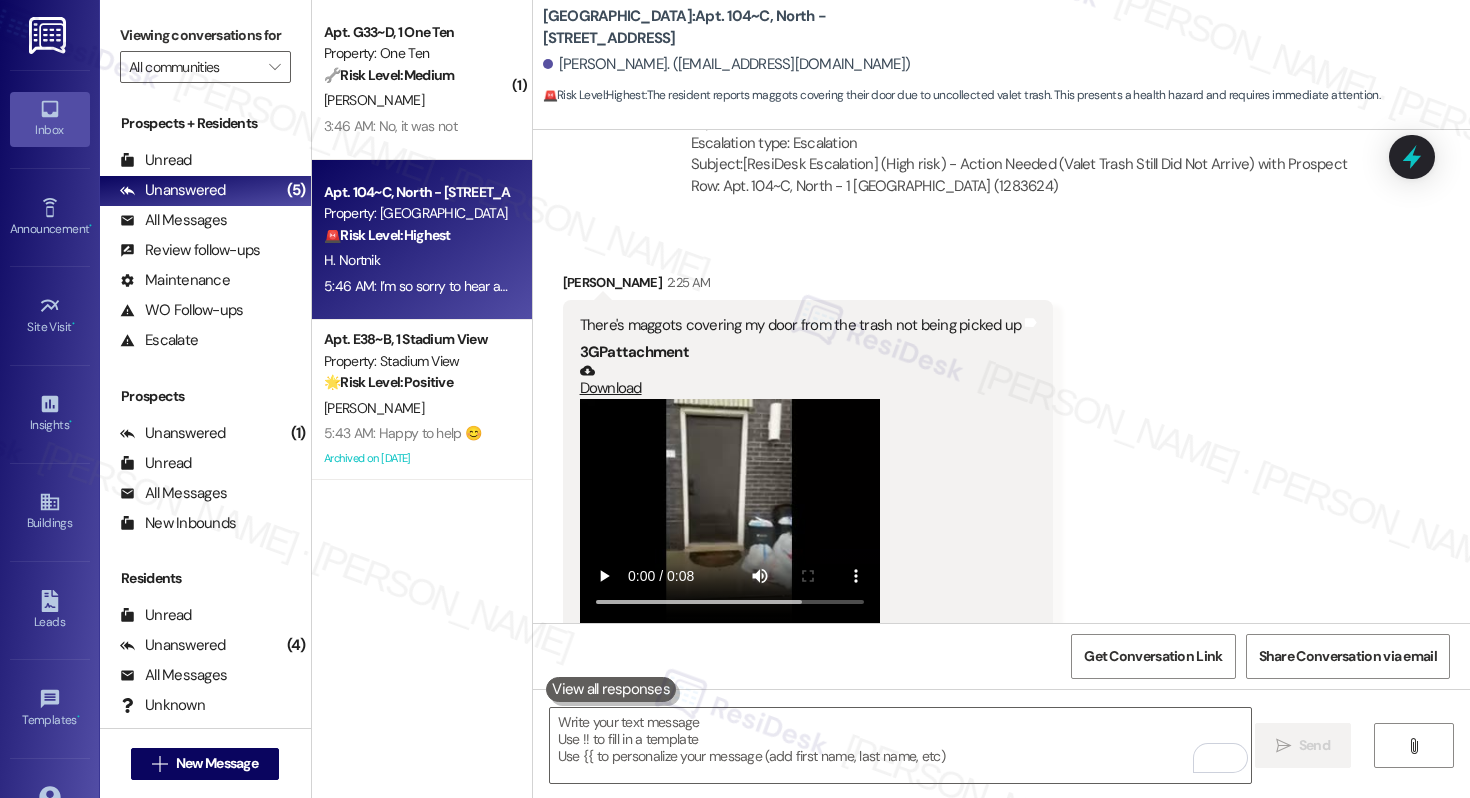 scroll, scrollTop: 6796, scrollLeft: 0, axis: vertical 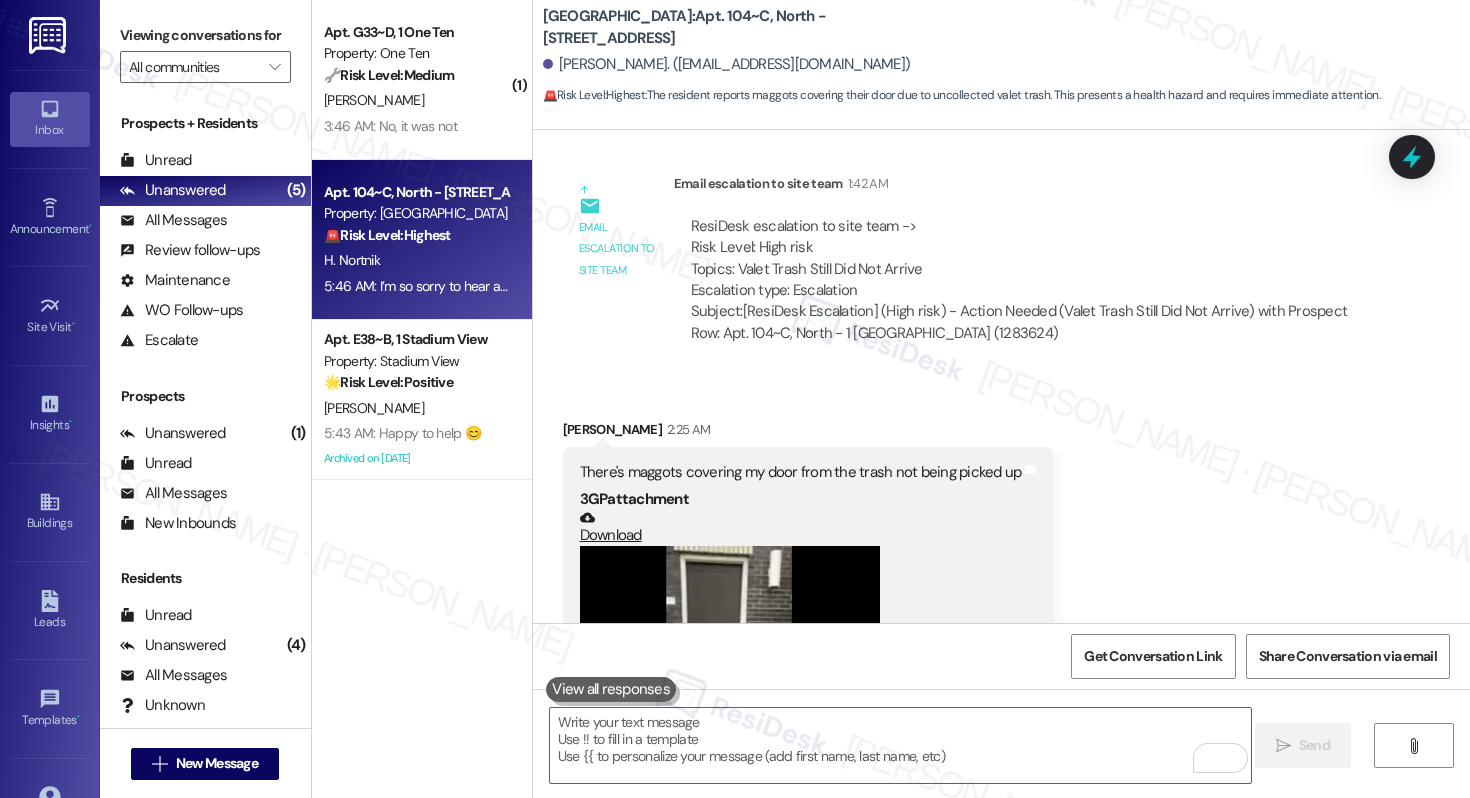 click on "There's maggots covering my door from the trash not being picked up" at bounding box center (801, 472) 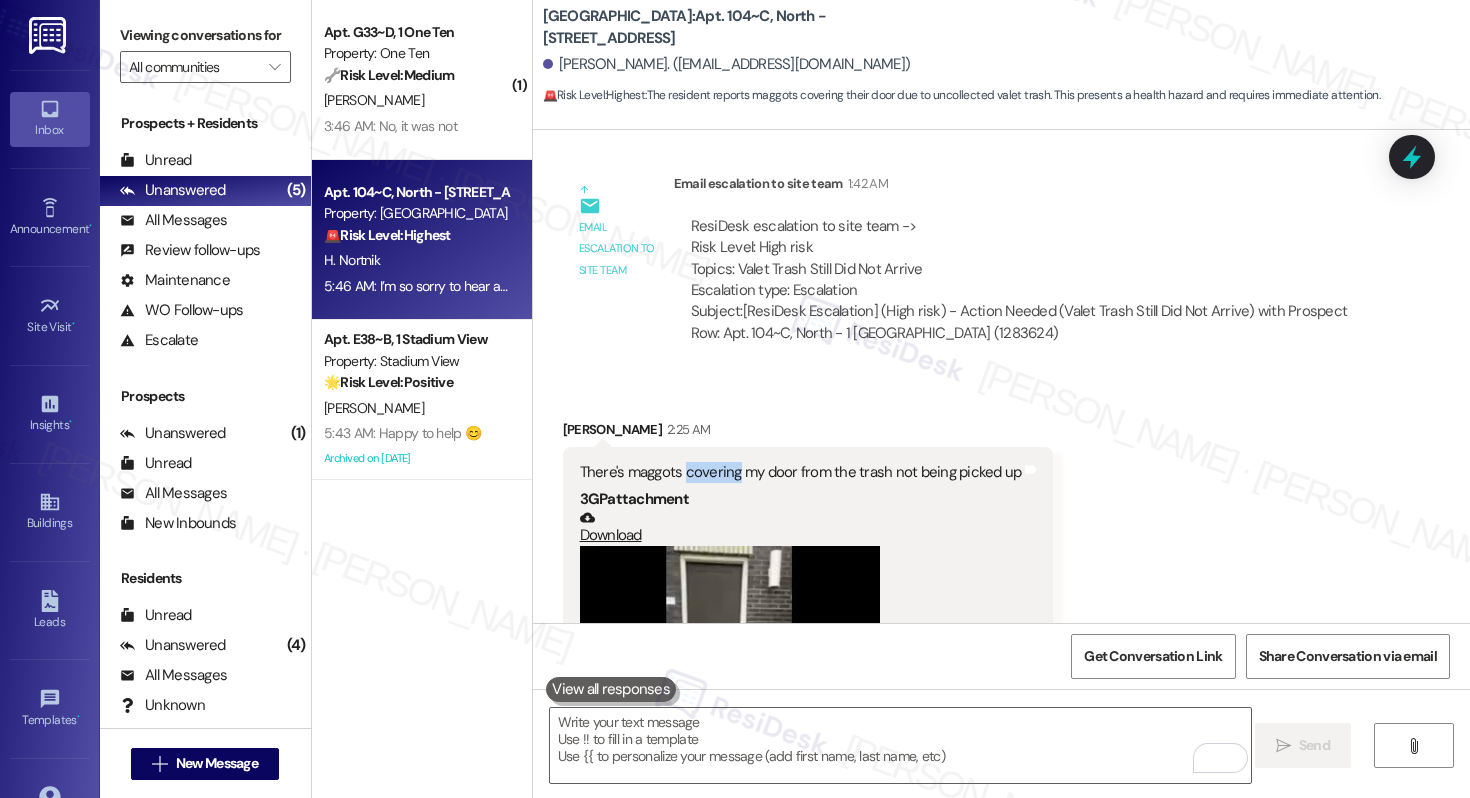 click on "There's maggots covering my door from the trash not being picked up" at bounding box center (801, 472) 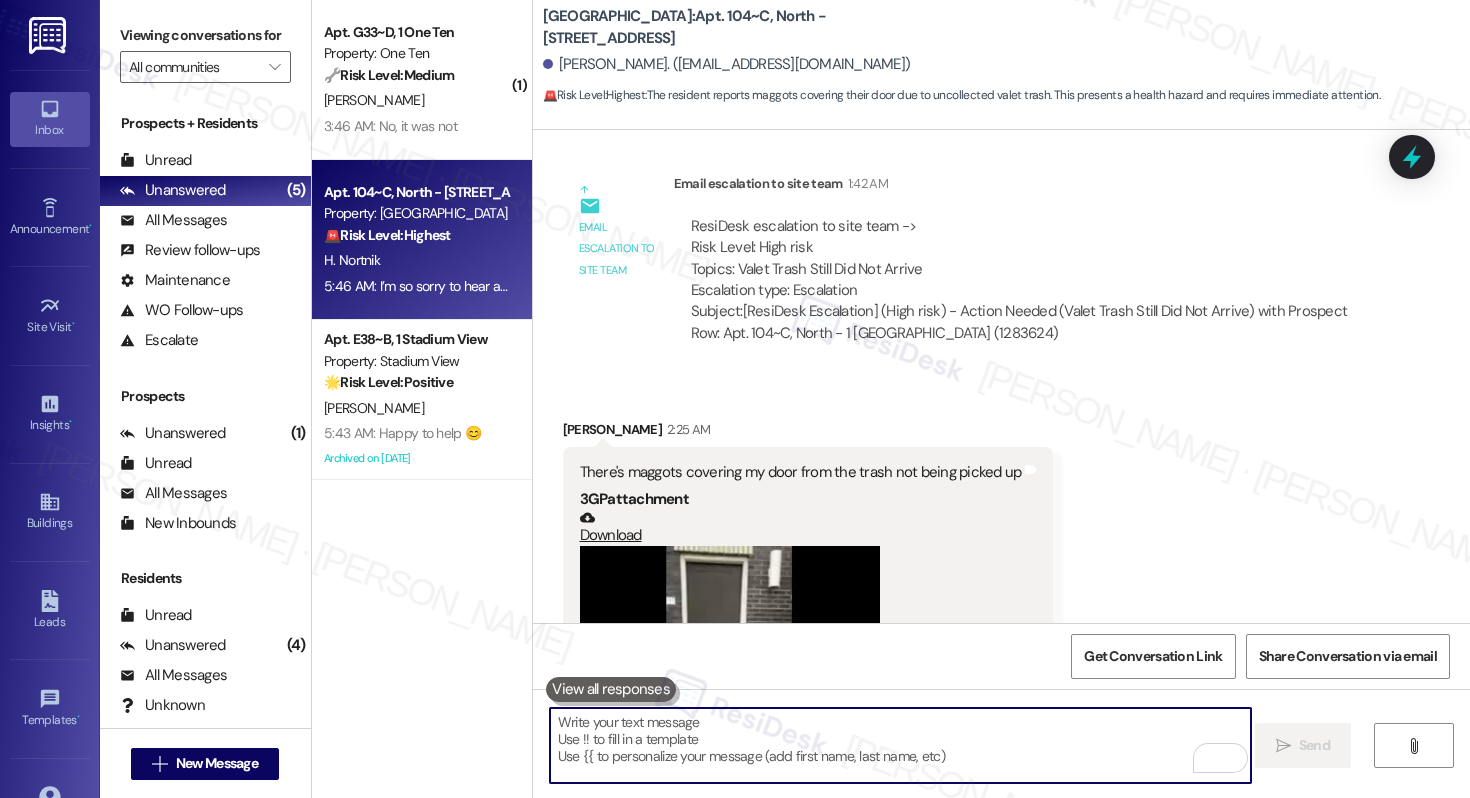 click at bounding box center [900, 745] 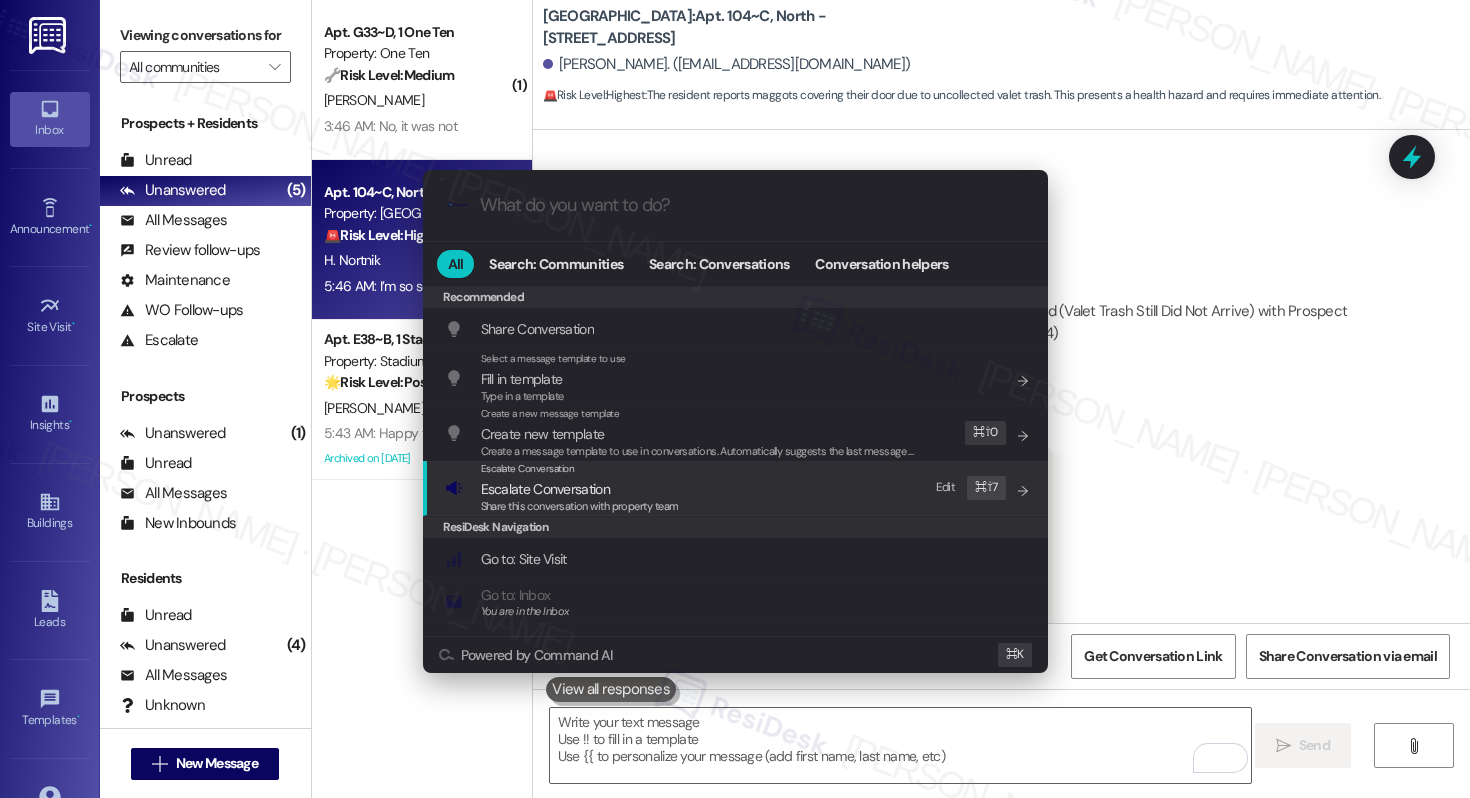 click on "Share this conversation with property team" at bounding box center [580, 506] 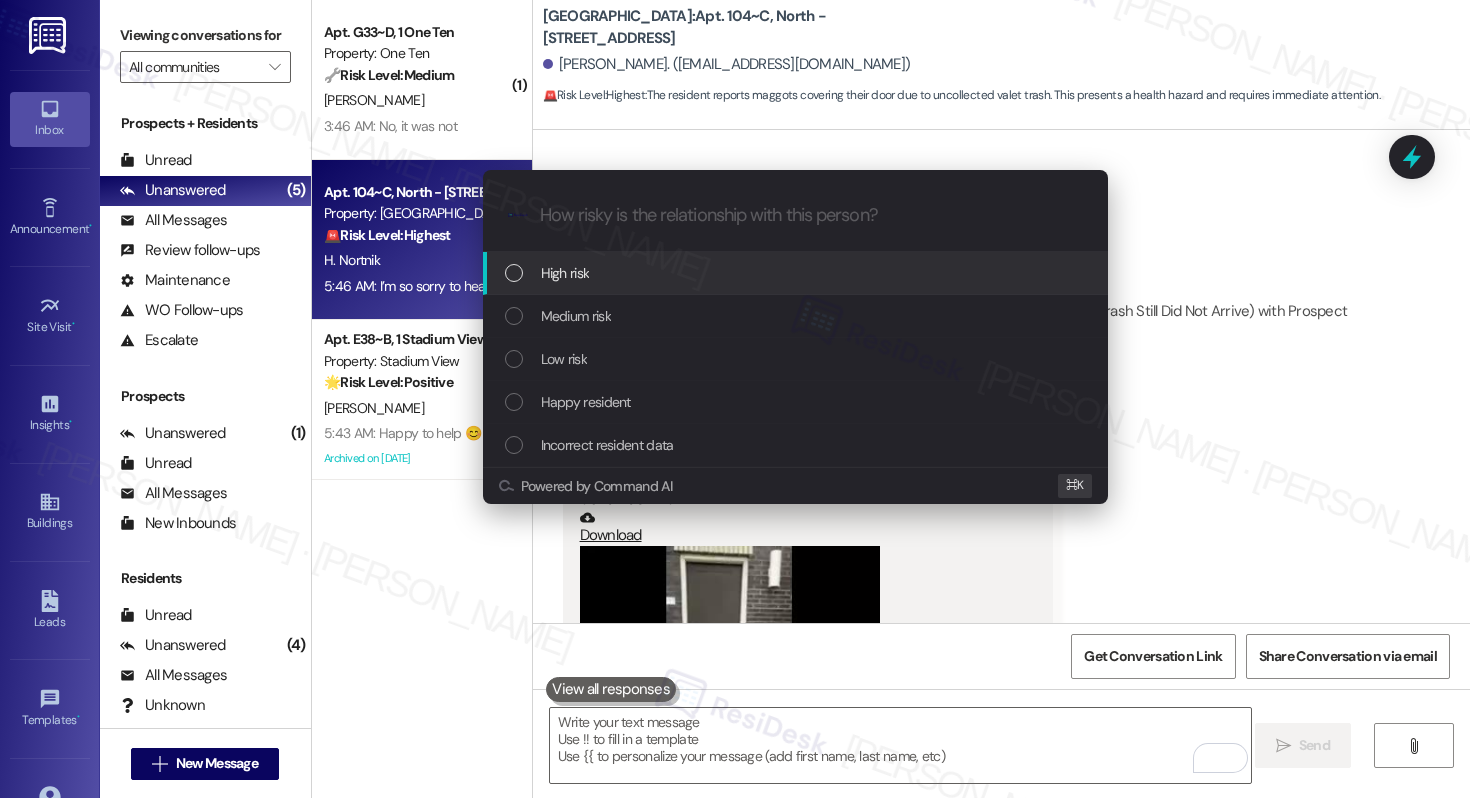 click on "High risk" at bounding box center [795, 273] 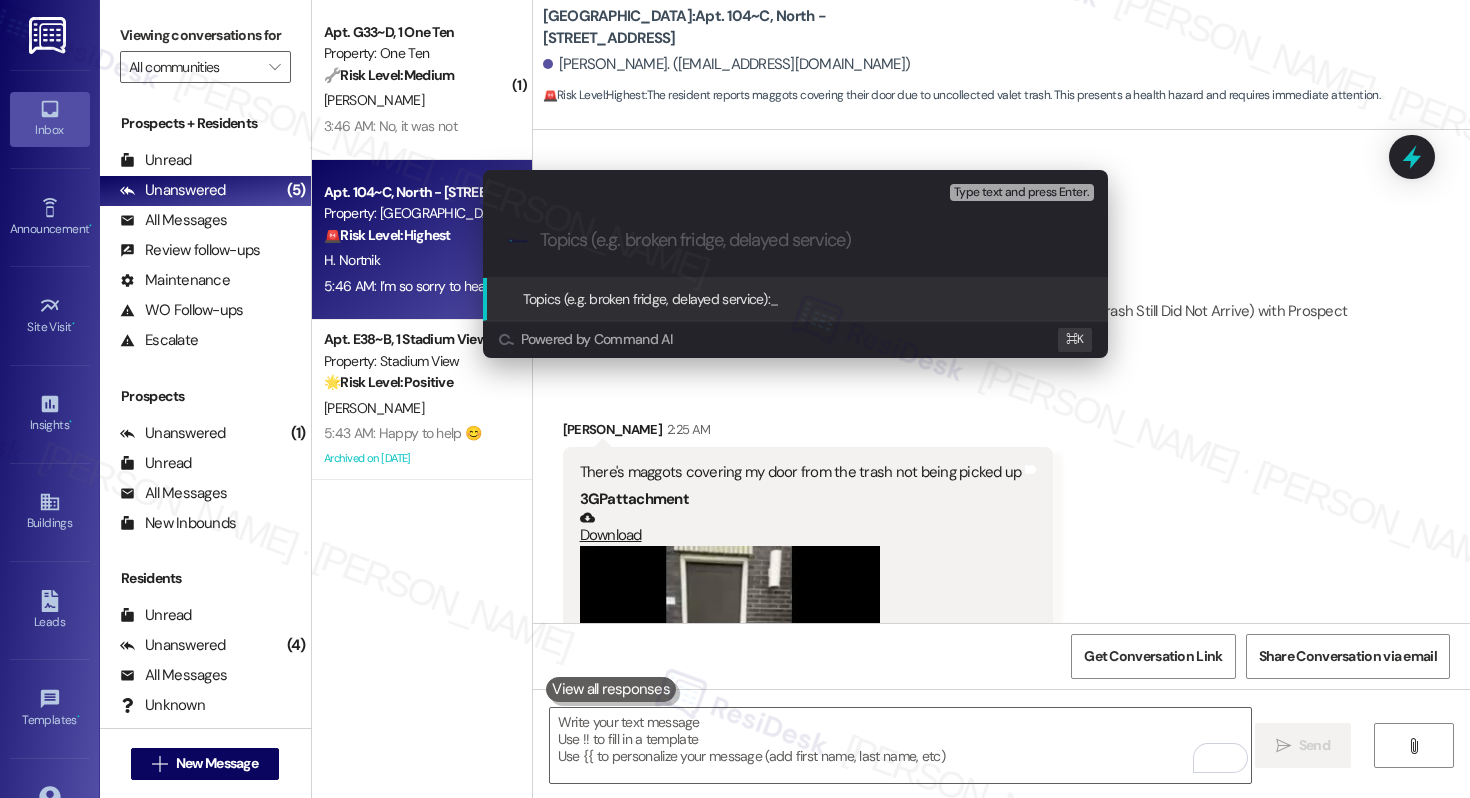 paste on "Maggot Infestation Due to Missed Trash Pickup" 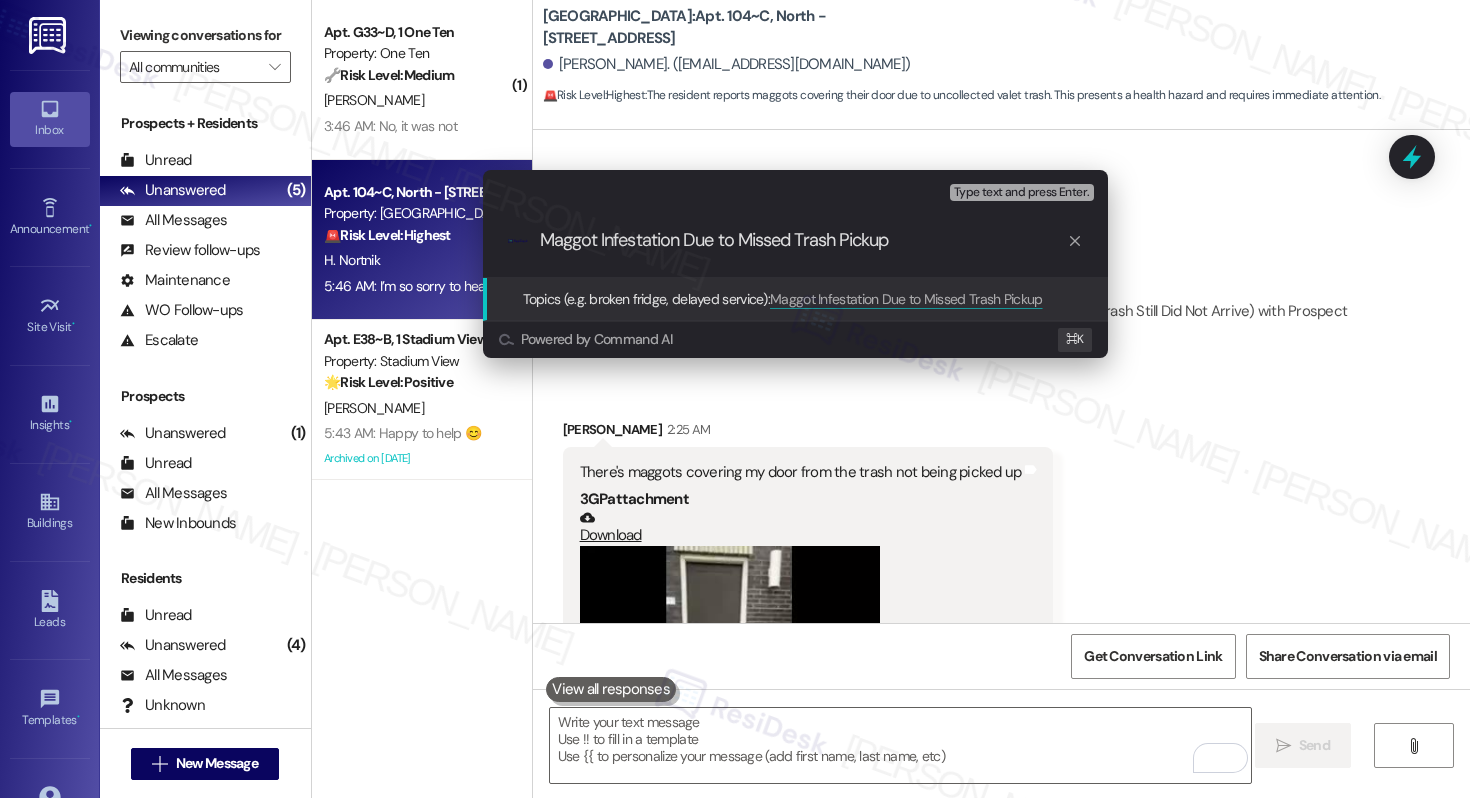 type on "Maggot Infestation Due to Missed Trash Pickup" 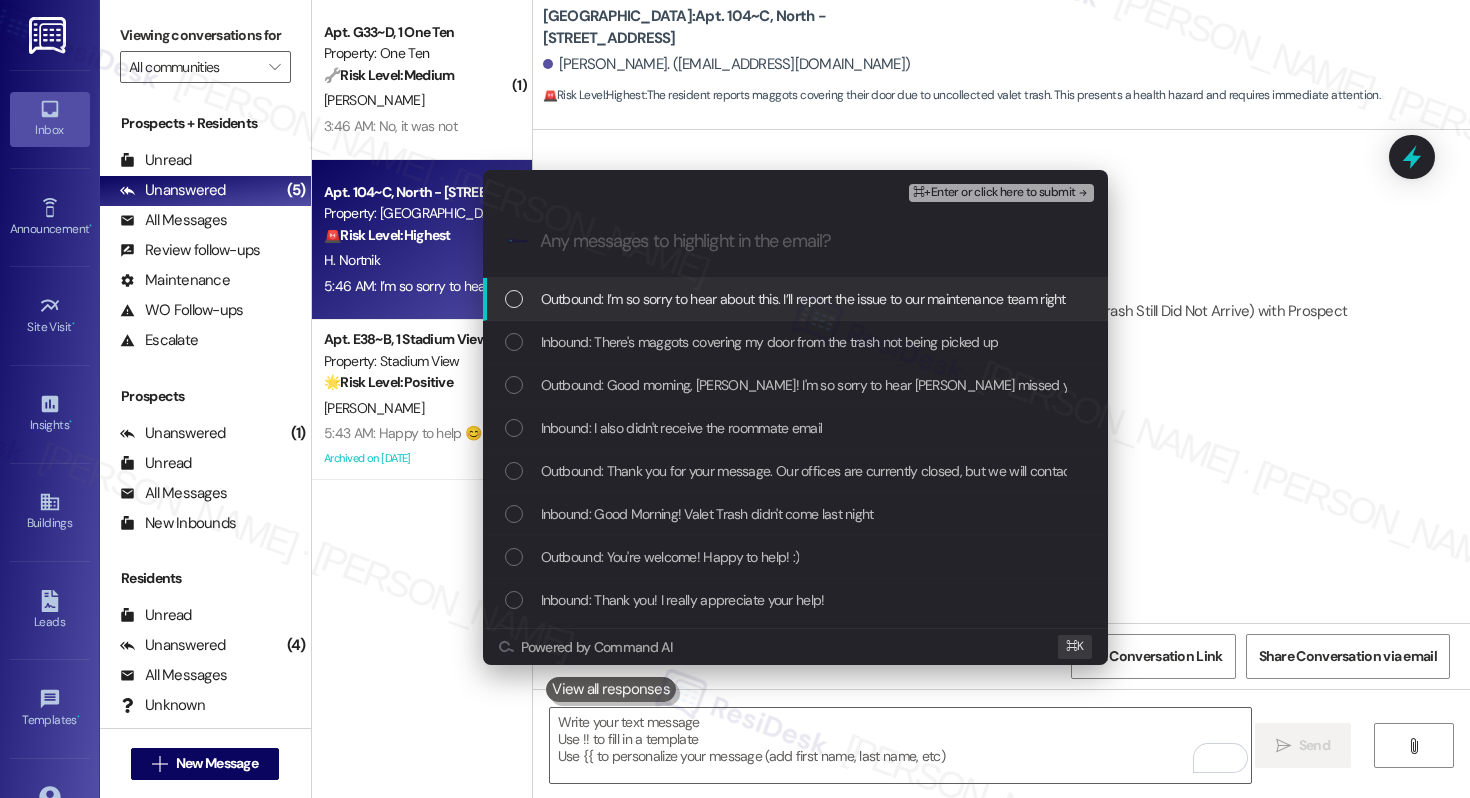 click on "Outbound: I’m so sorry to hear about this. I’ll report the issue to our maintenance team right away to have it addressed as soon as possible. Thank you for bringing it to our attention, and we appreciate your patience while we get this resolved." at bounding box center [1237, 299] 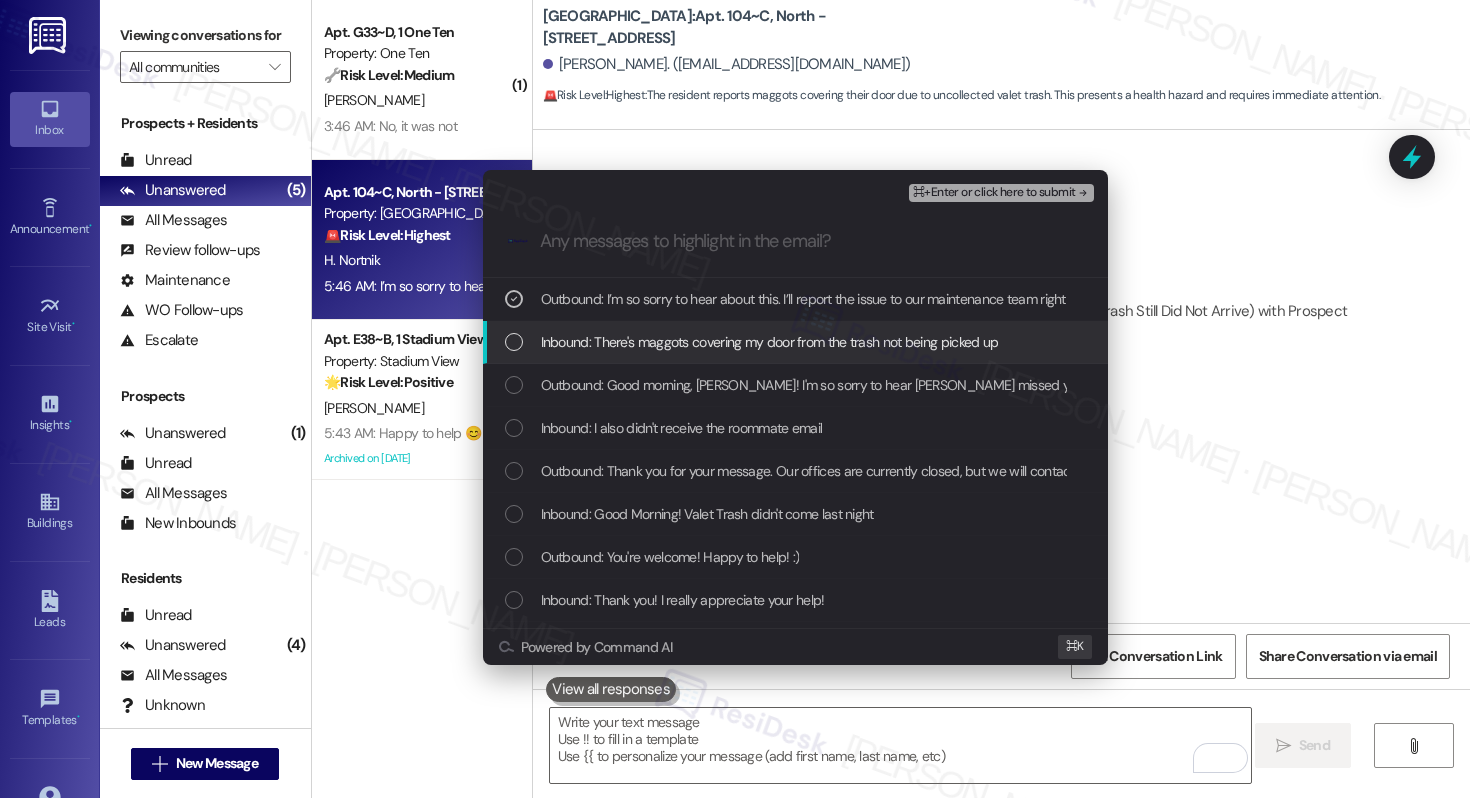 click on "Inbound: There's maggots covering my door from the trash not being picked up" at bounding box center (770, 342) 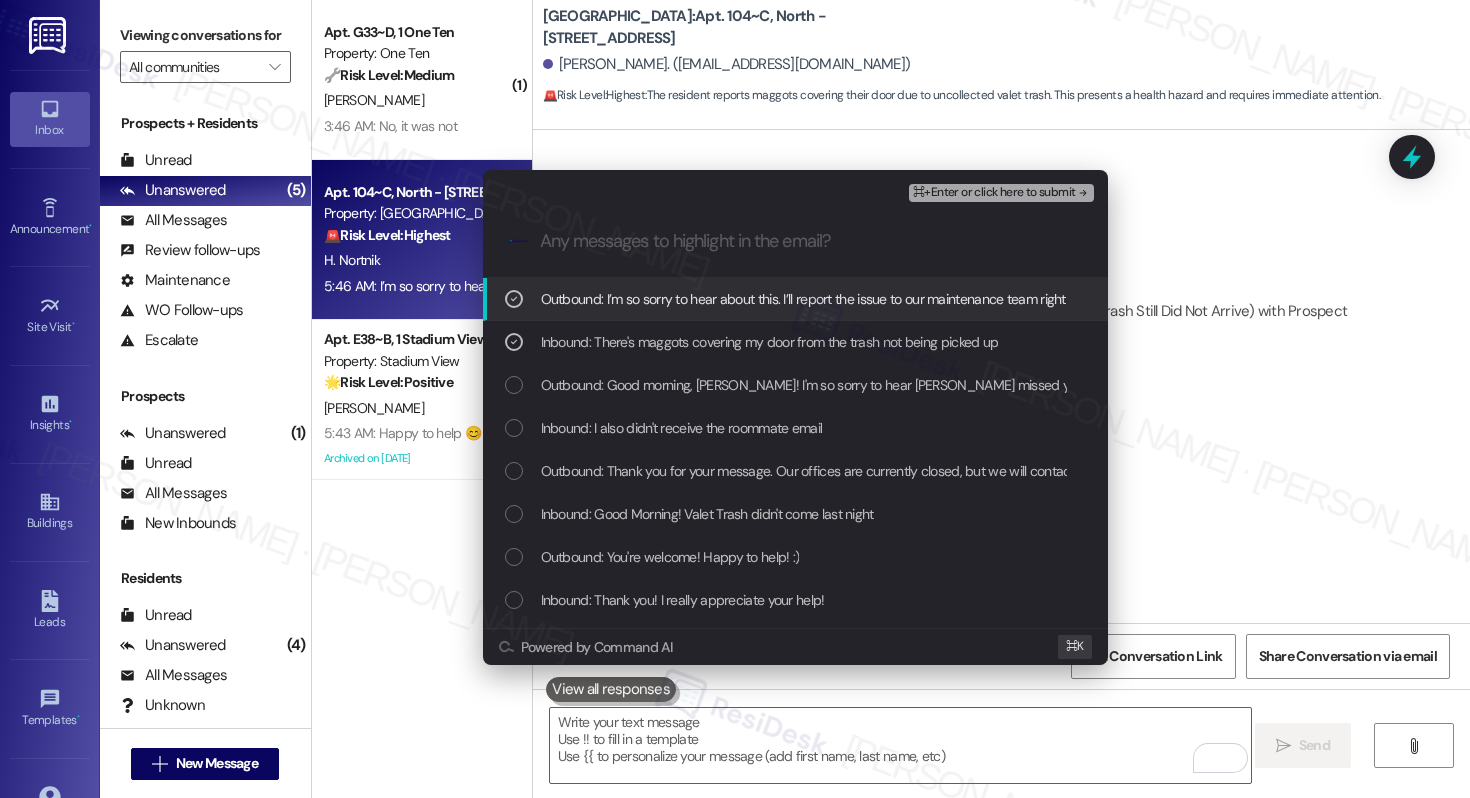 click on "⌘+Enter or click here to submit" at bounding box center [994, 193] 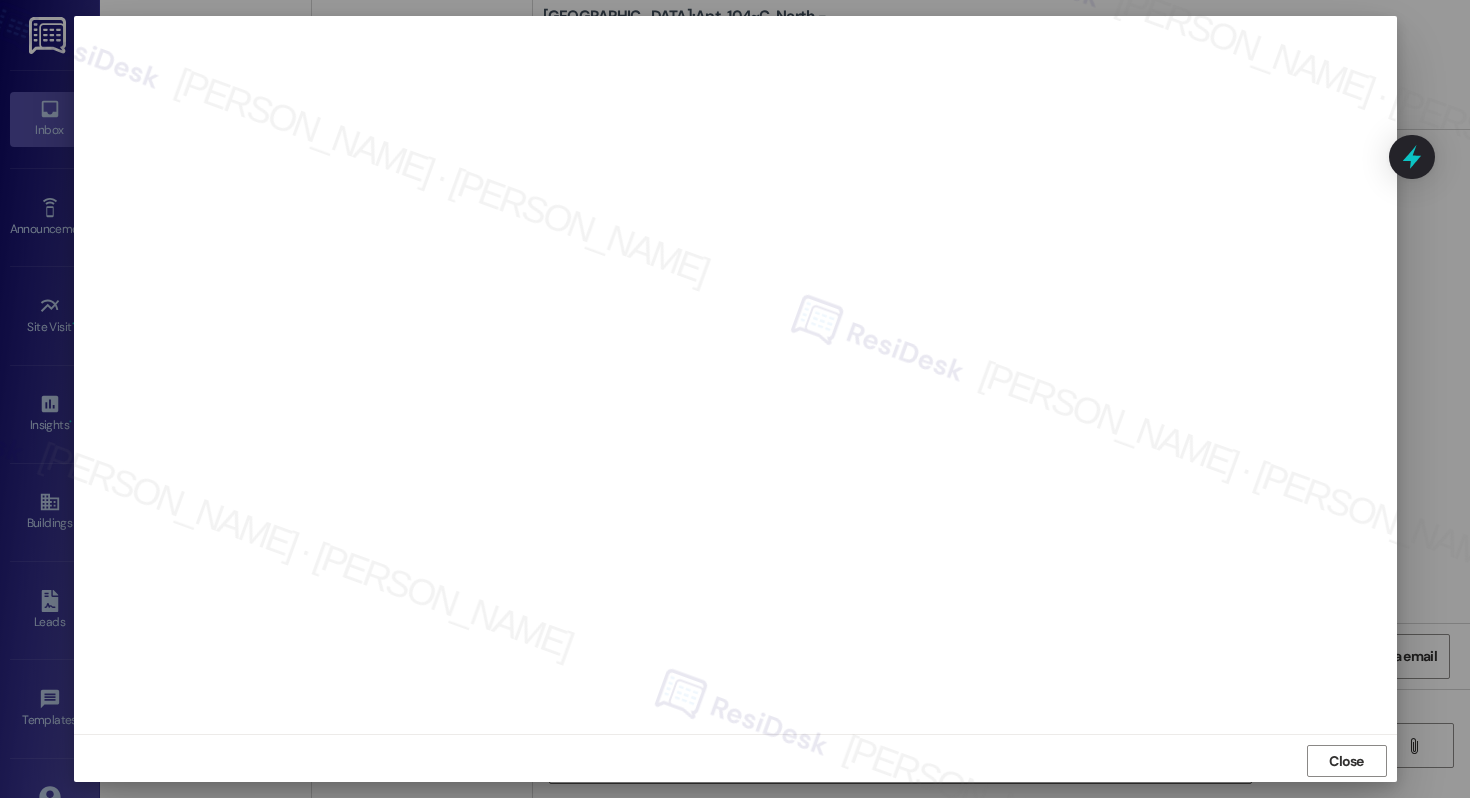 scroll, scrollTop: 5, scrollLeft: 0, axis: vertical 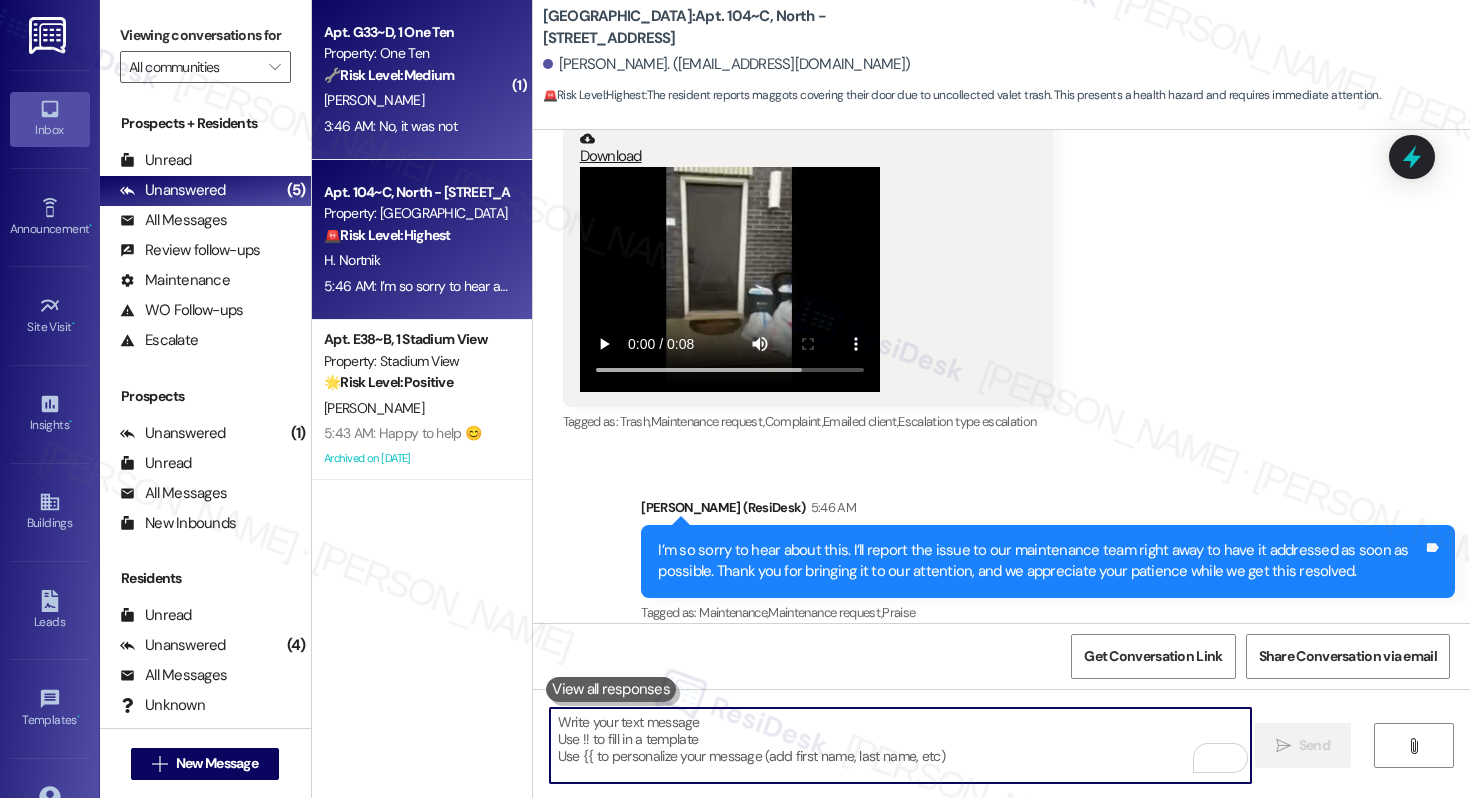 click on "🔧  Risk Level:  Medium" at bounding box center [389, 75] 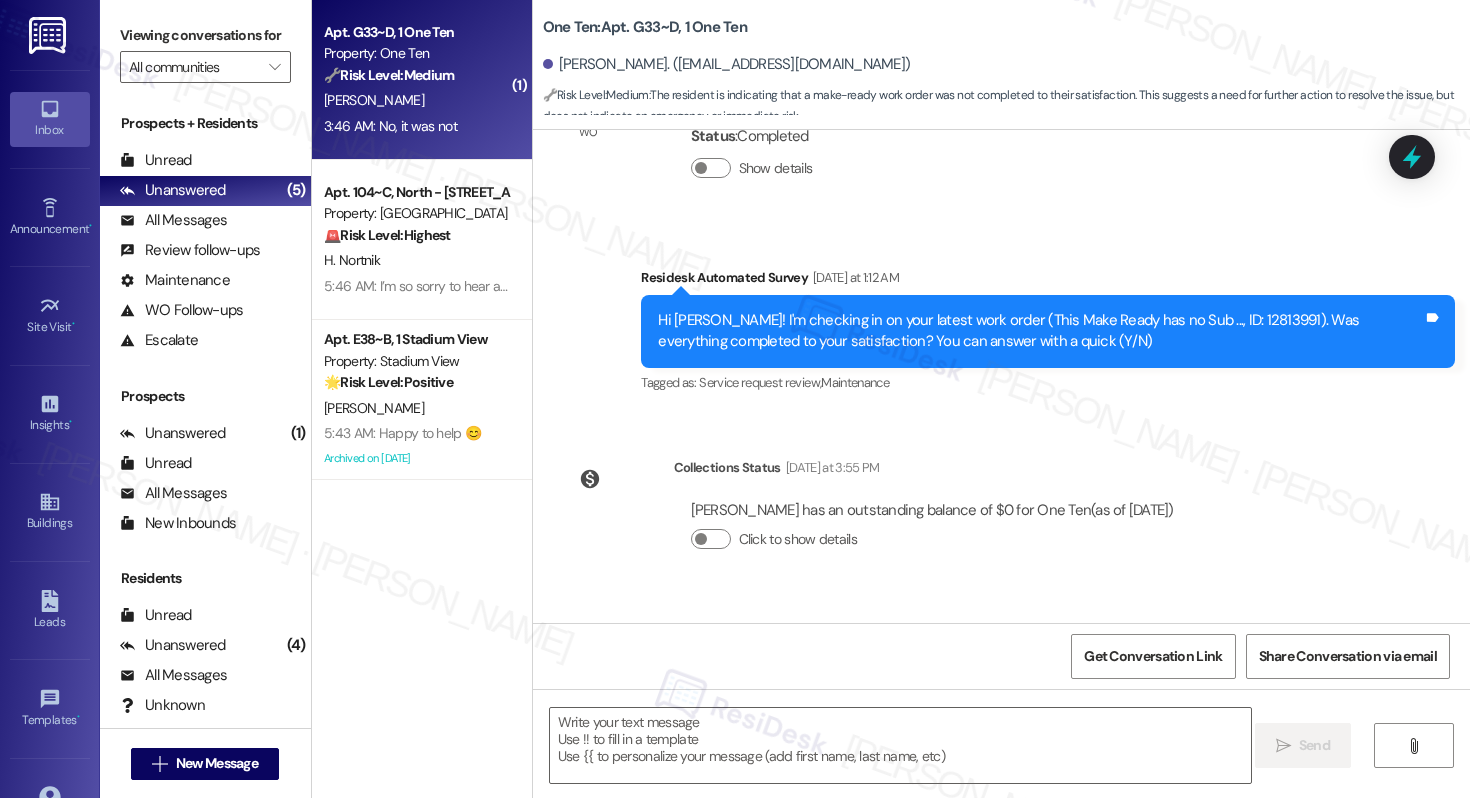 scroll, scrollTop: 2001, scrollLeft: 0, axis: vertical 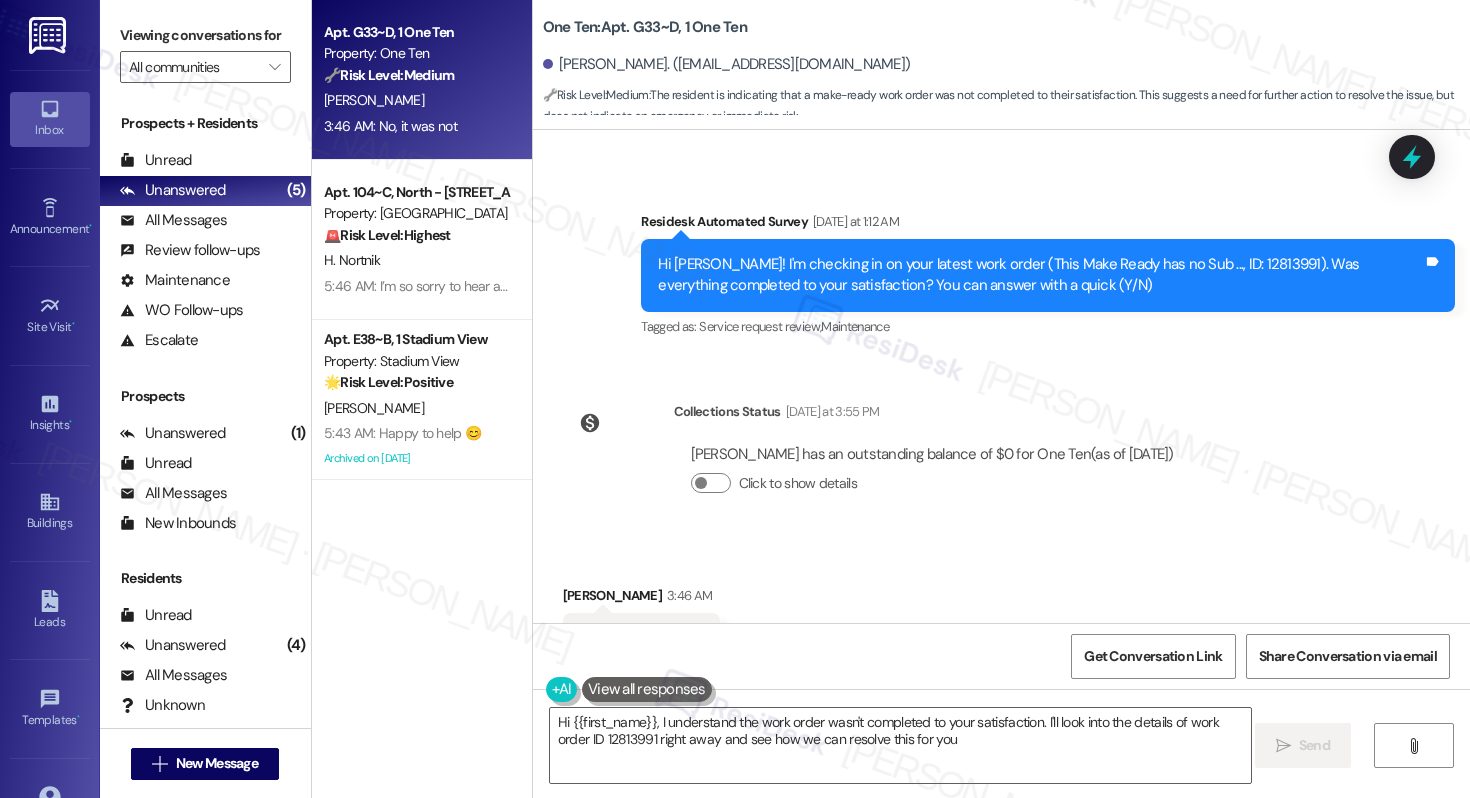 type on "Hi {{first_name}}, I understand the work order wasn't completed to your satisfaction. I'll look into the details of work order ID 12813991 right away and see how we can resolve this for you." 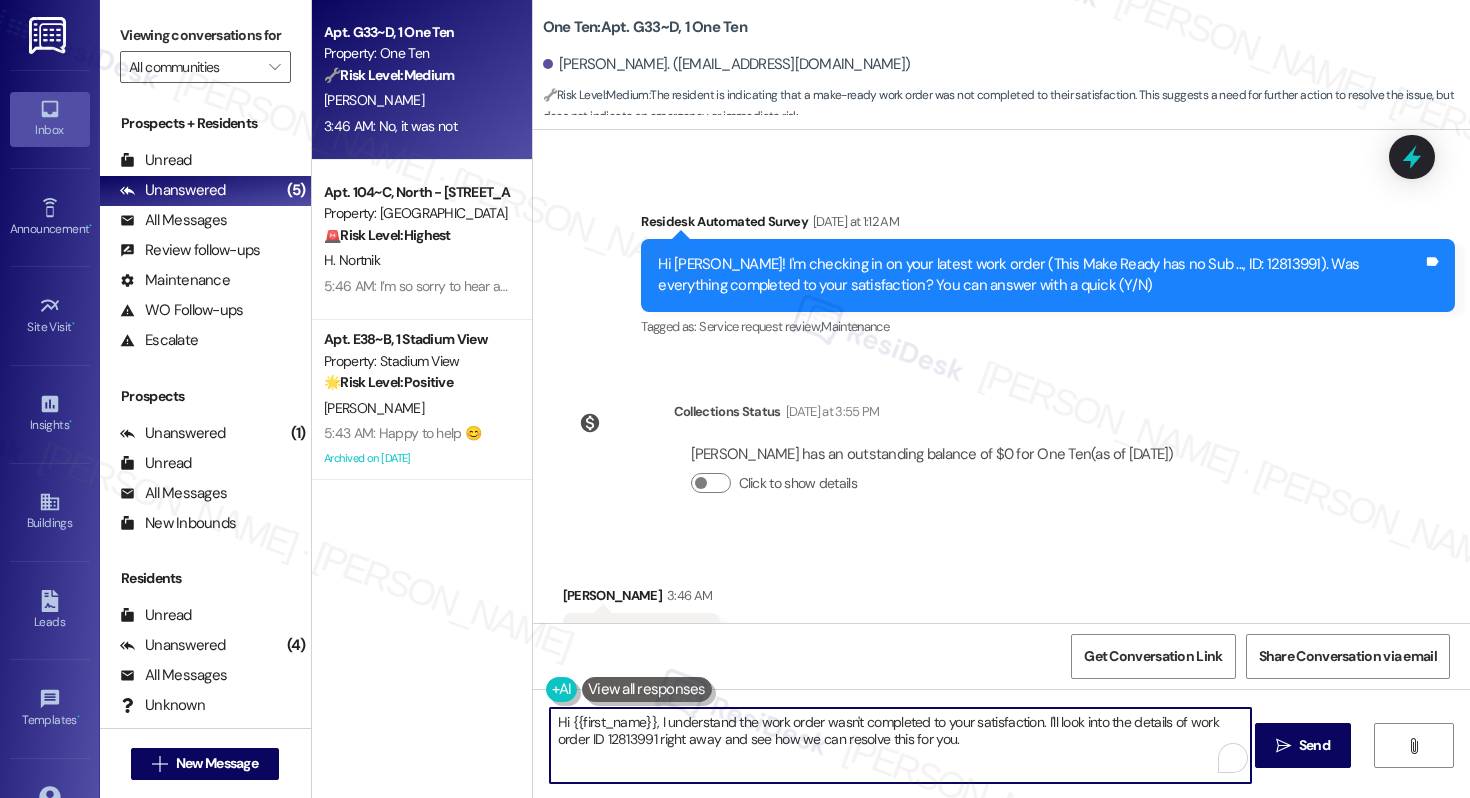 click on "Hi {{first_name}}, I understand the work order wasn't completed to your satisfaction. I'll look into the details of work order ID 12813991 right away and see how we can resolve this for you." at bounding box center (900, 745) 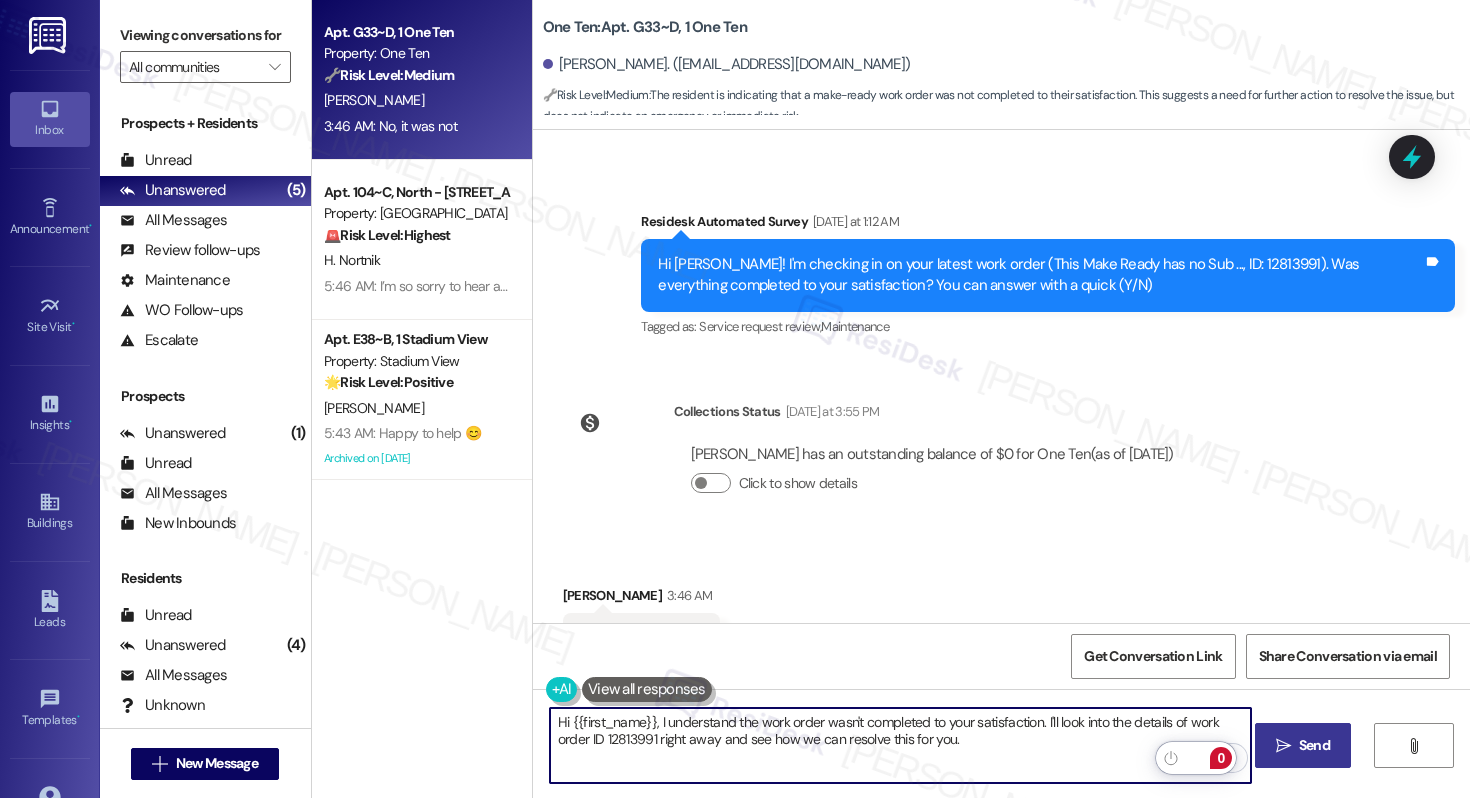 click on " Send" at bounding box center (1303, 745) 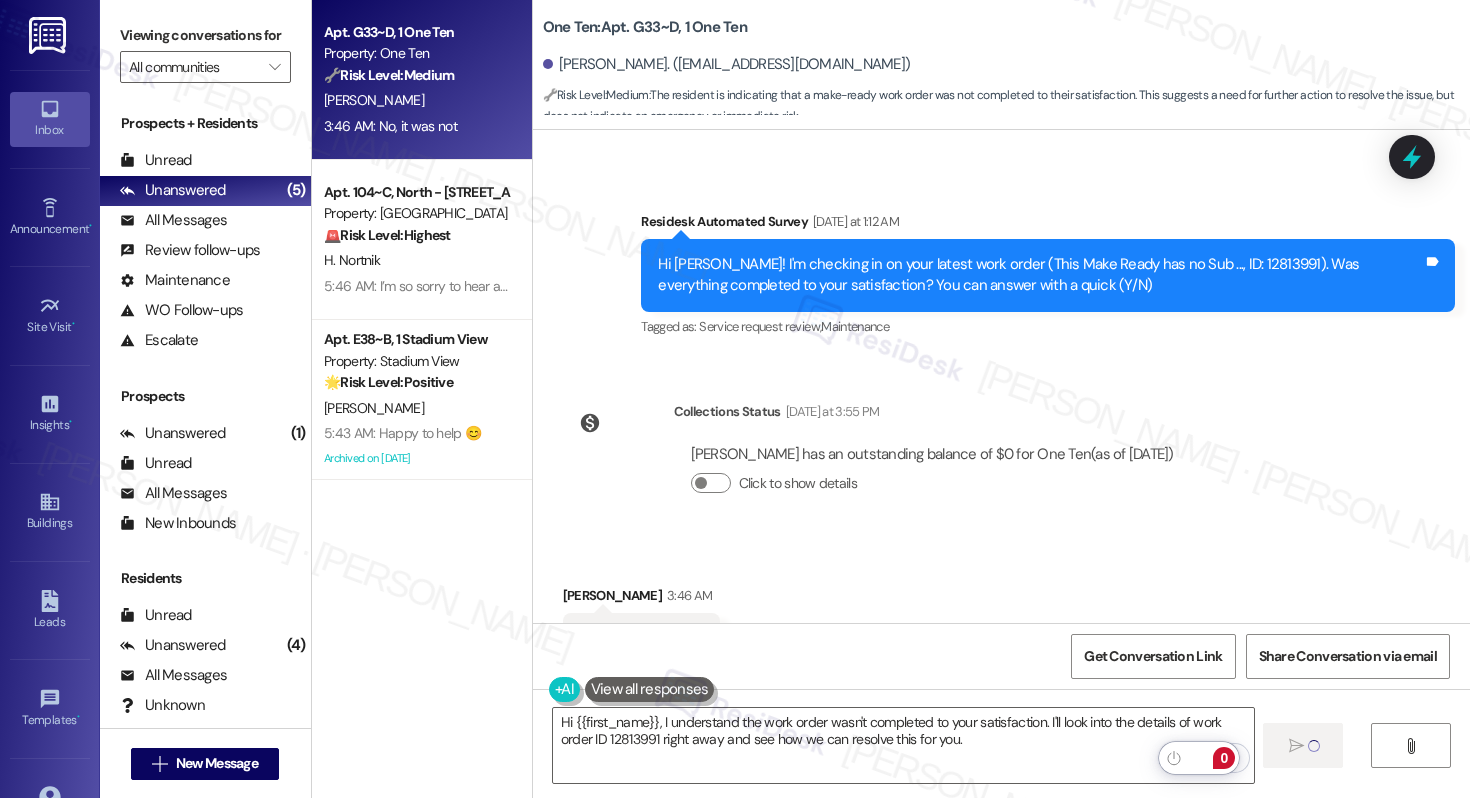 type 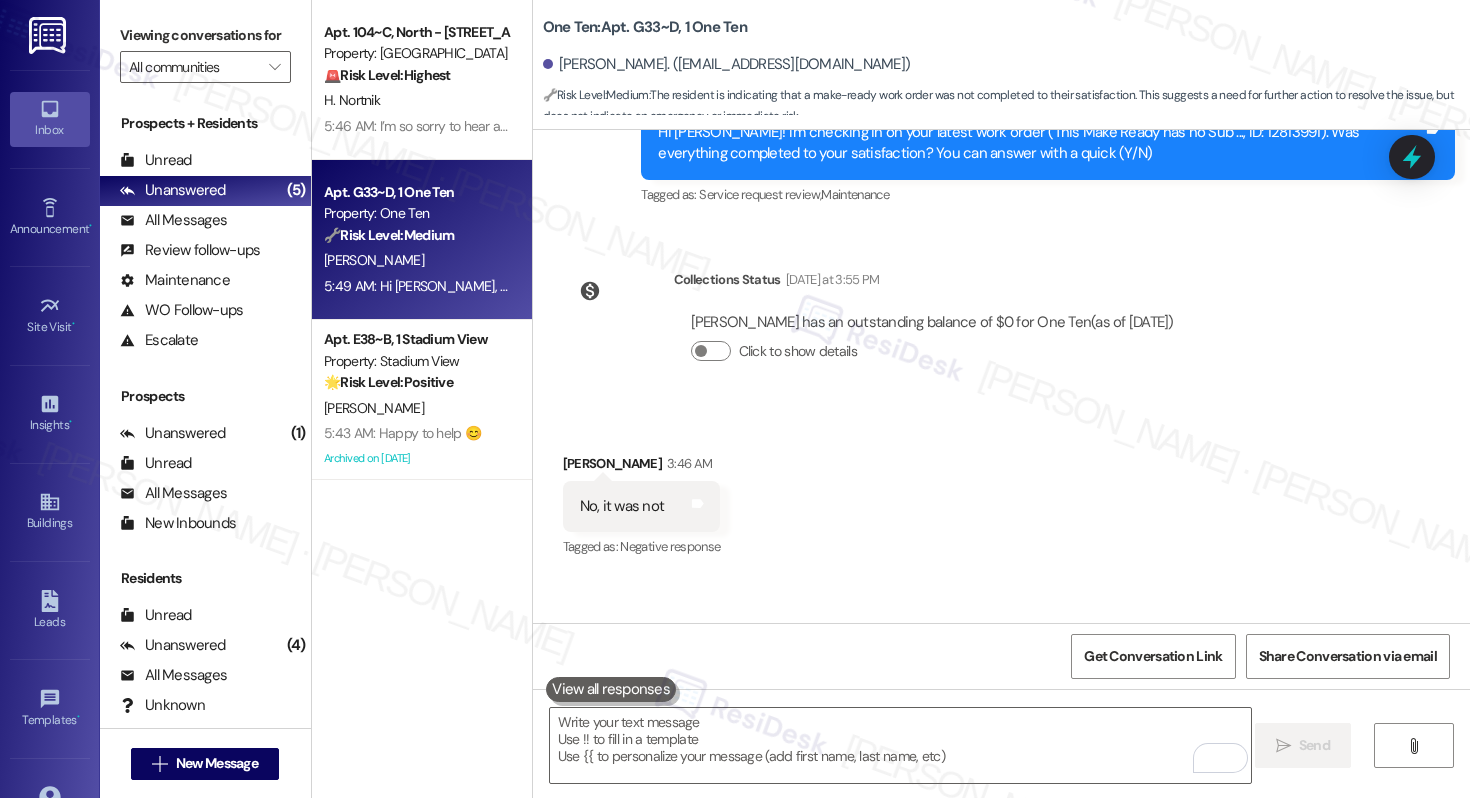 scroll, scrollTop: 2163, scrollLeft: 0, axis: vertical 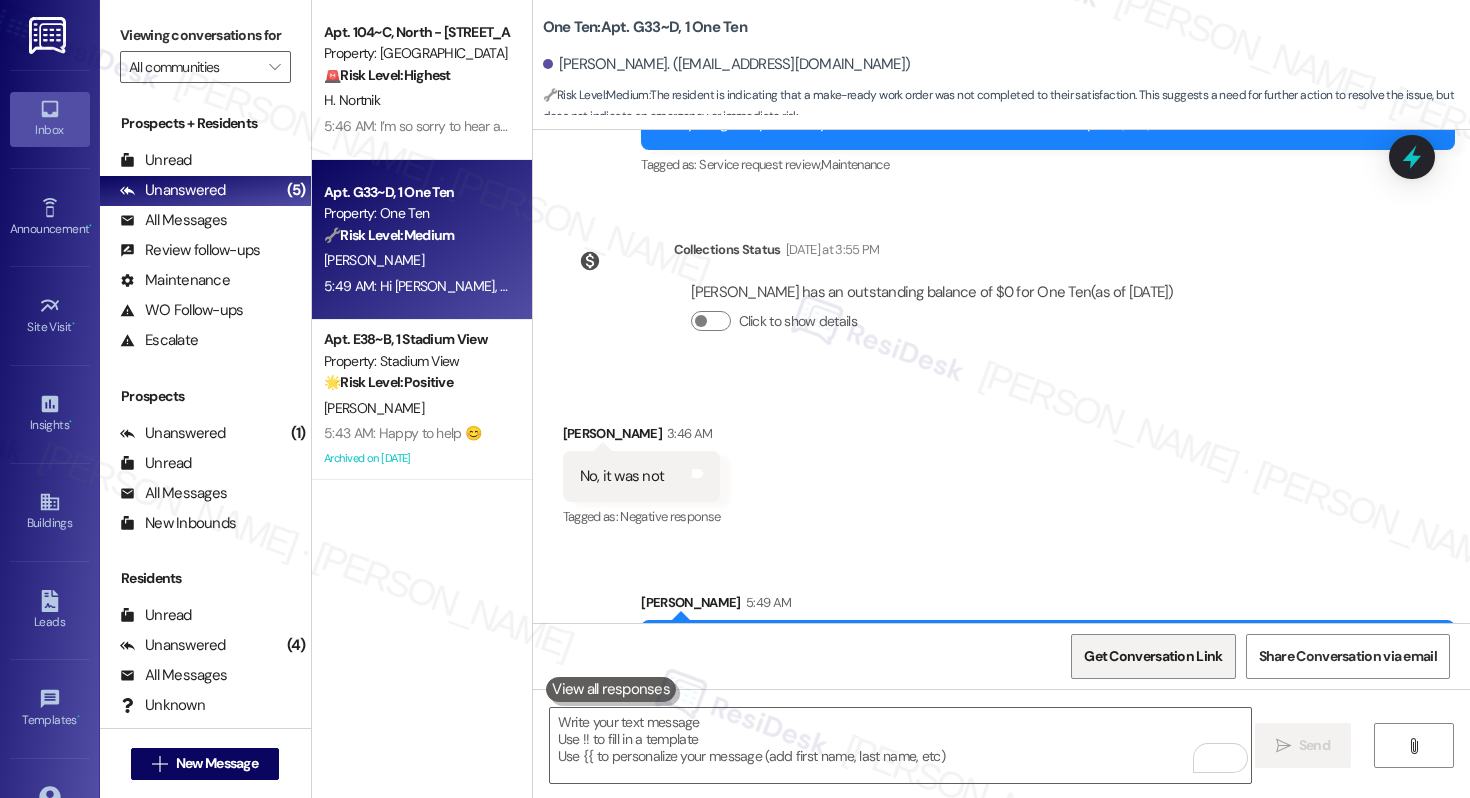 click on "Get Conversation Link" at bounding box center (1153, 656) 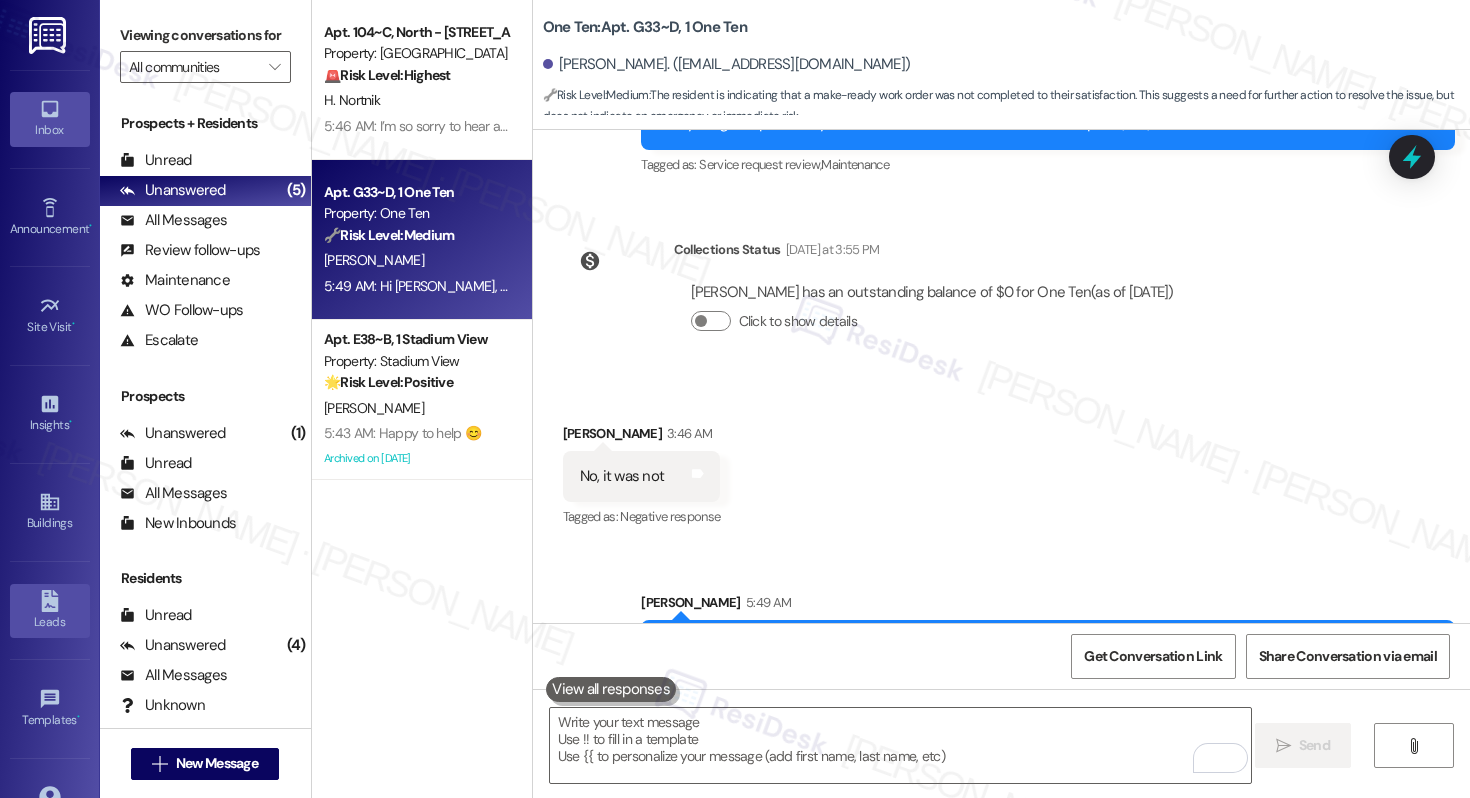 scroll, scrollTop: 156, scrollLeft: 0, axis: vertical 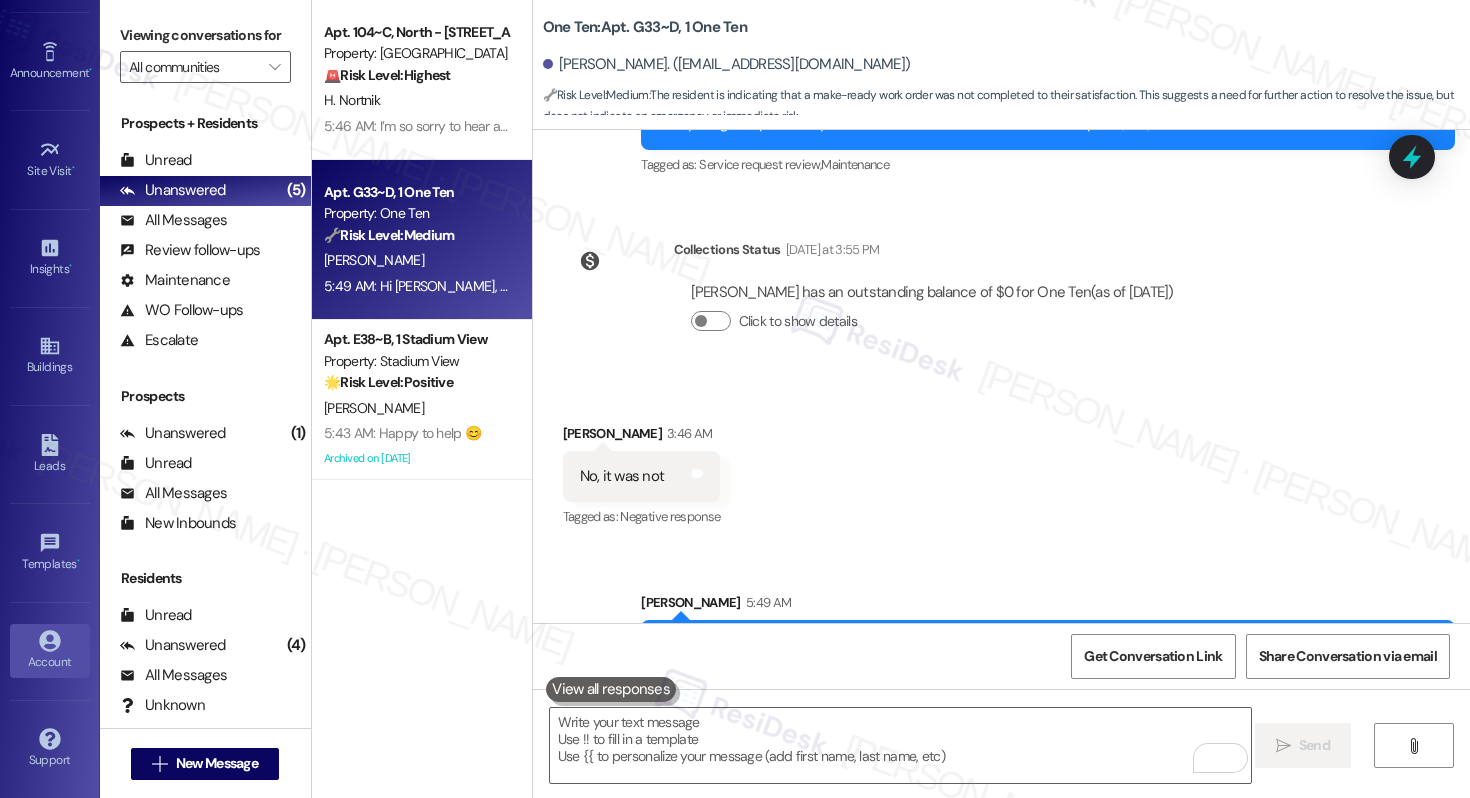 click on "Account" at bounding box center (50, 662) 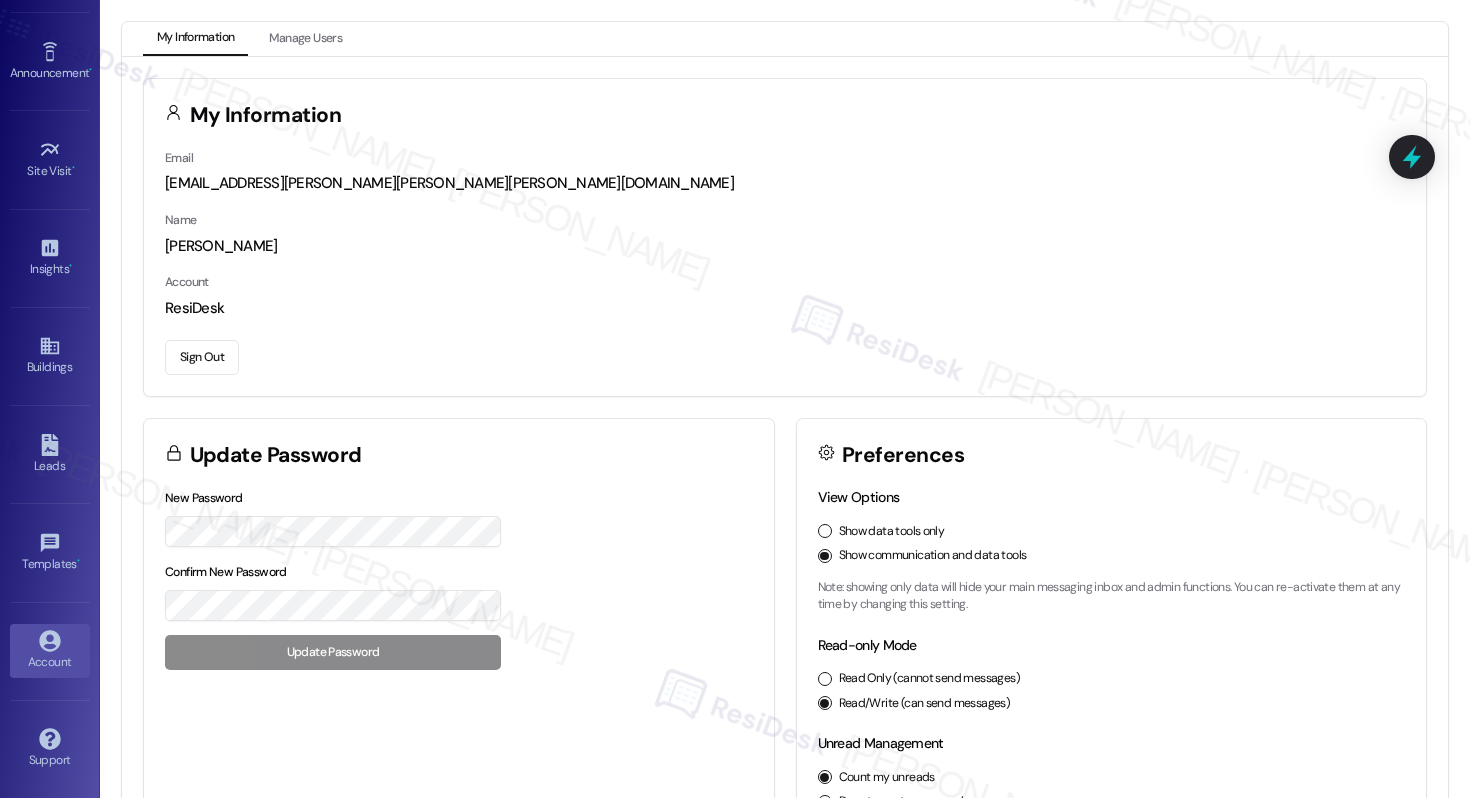click on "Sign Out" at bounding box center [202, 357] 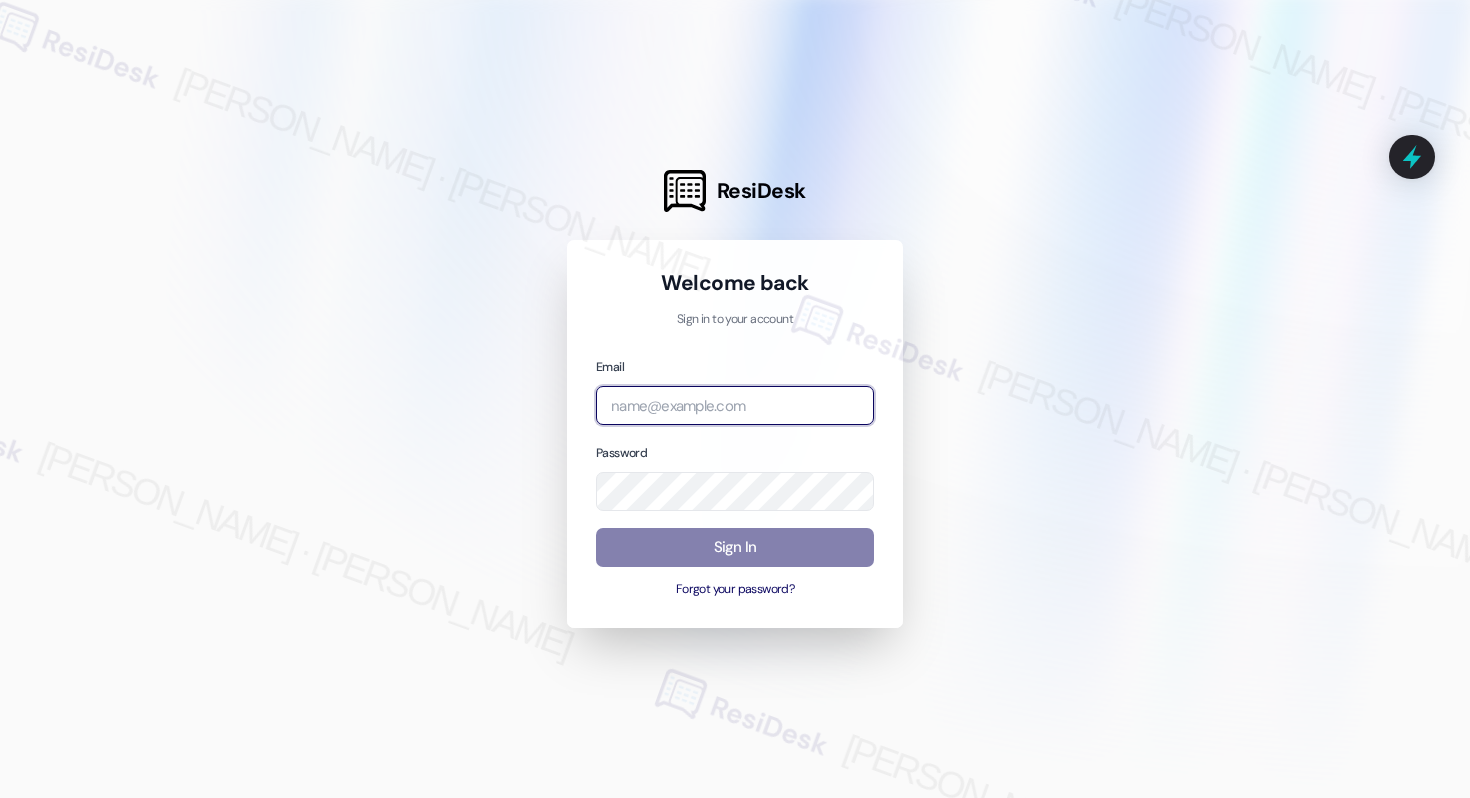click at bounding box center (735, 405) 